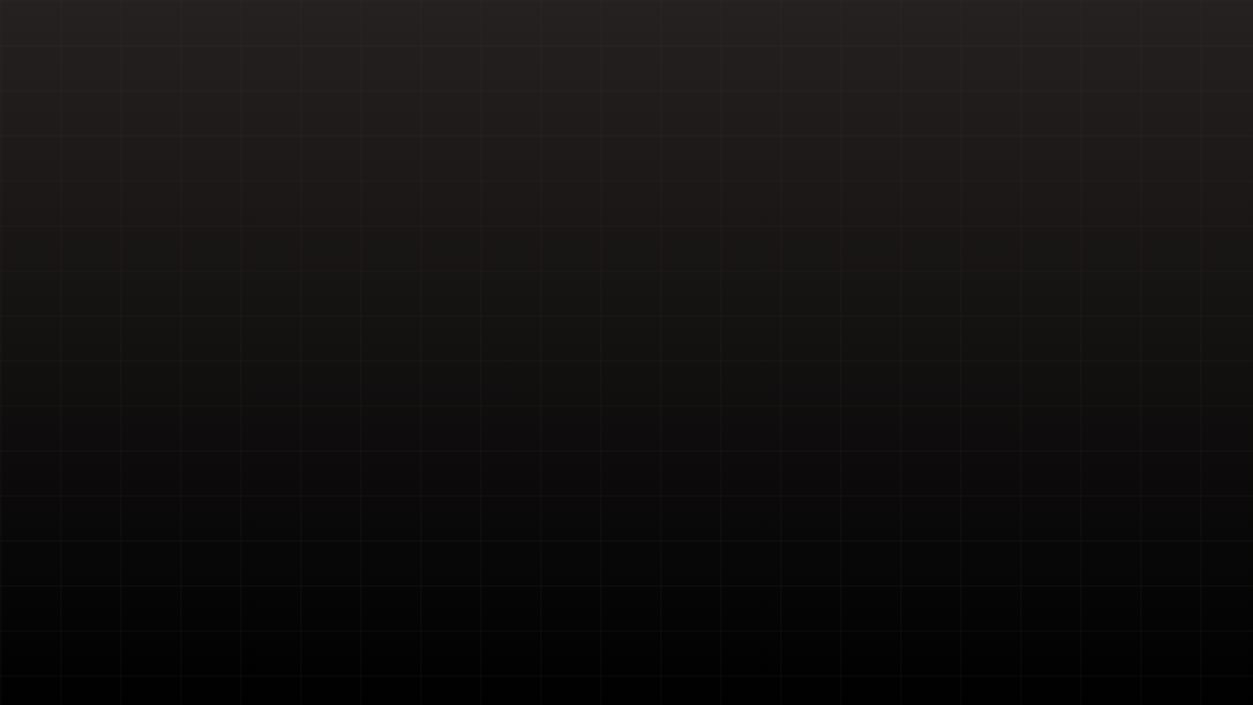 scroll, scrollTop: 0, scrollLeft: 0, axis: both 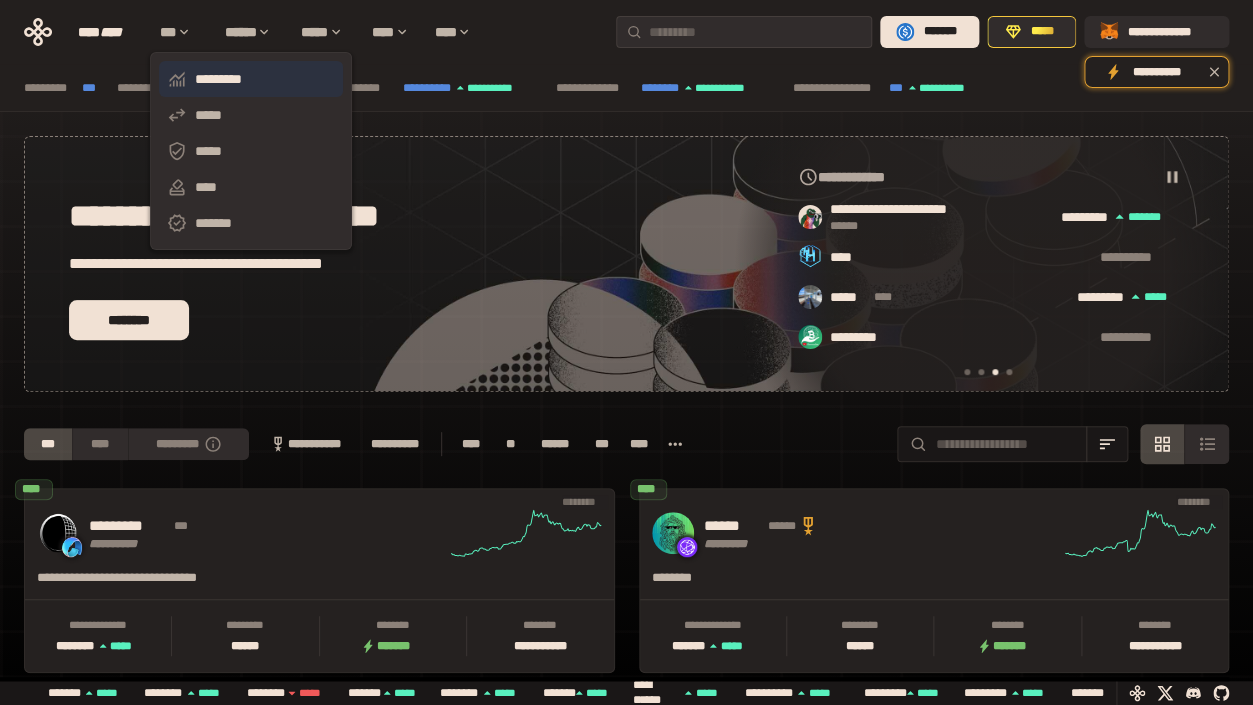 click on "*********" at bounding box center (251, 79) 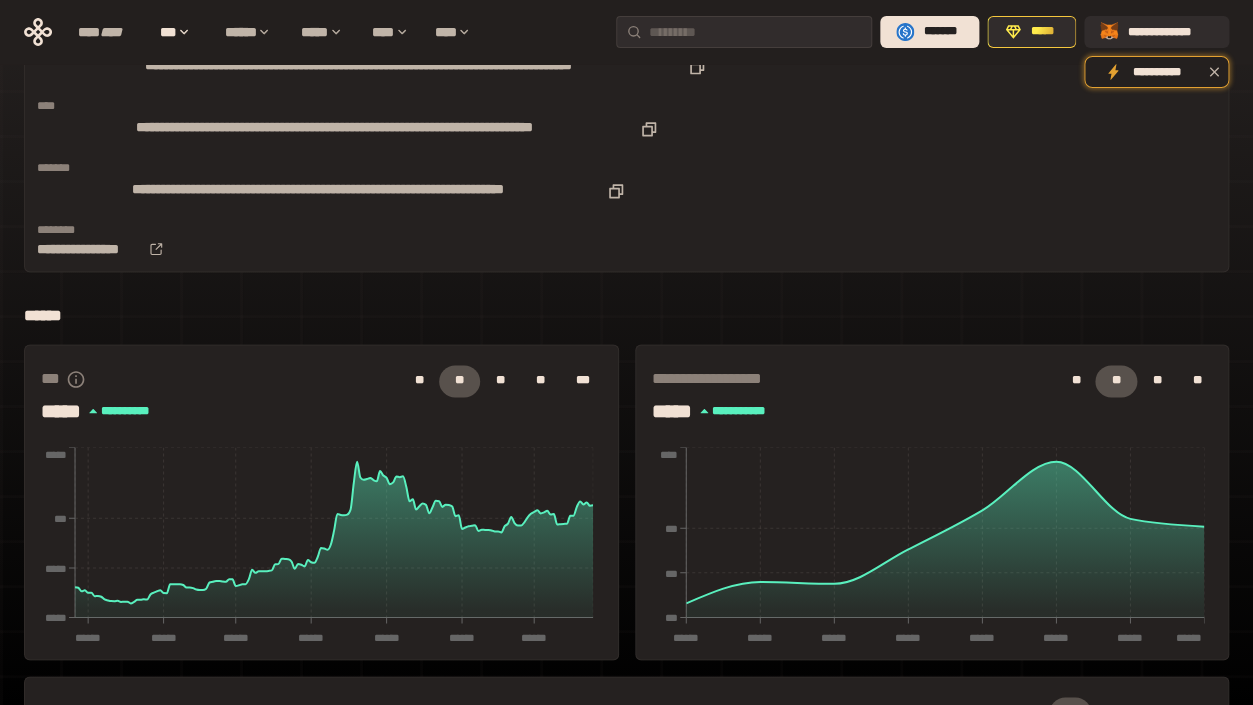 scroll, scrollTop: 0, scrollLeft: 0, axis: both 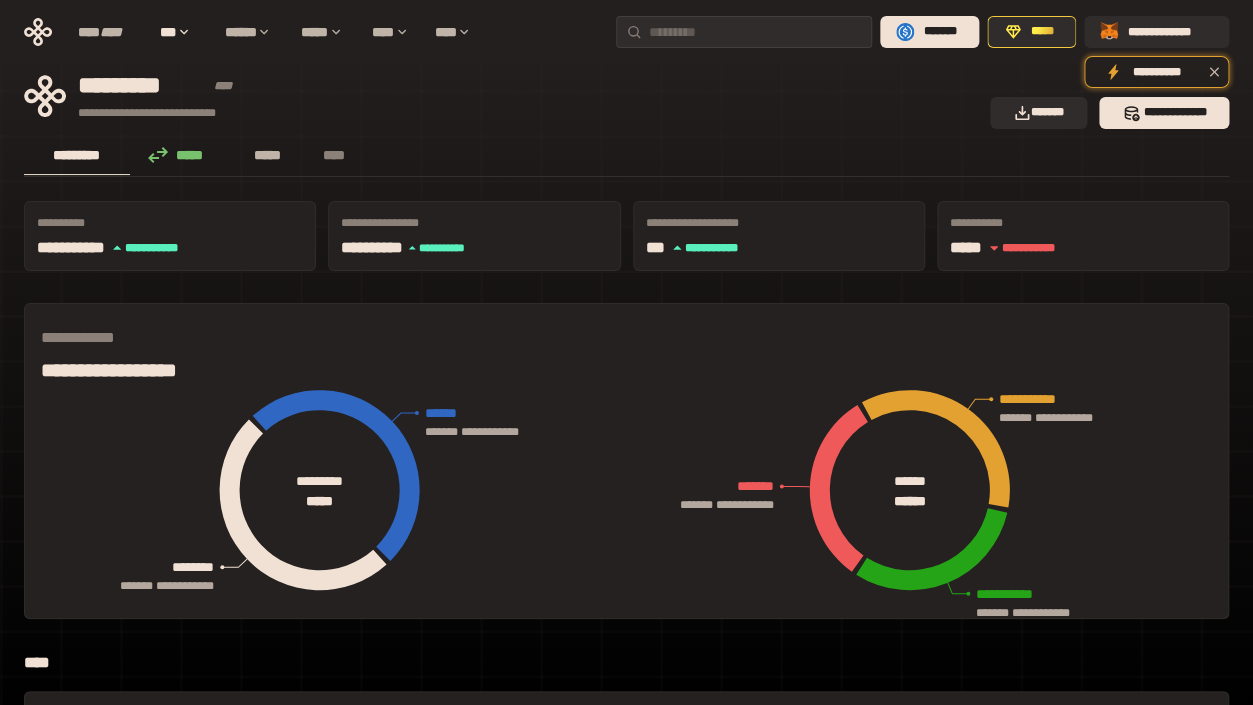 click on "*****" at bounding box center [267, 155] 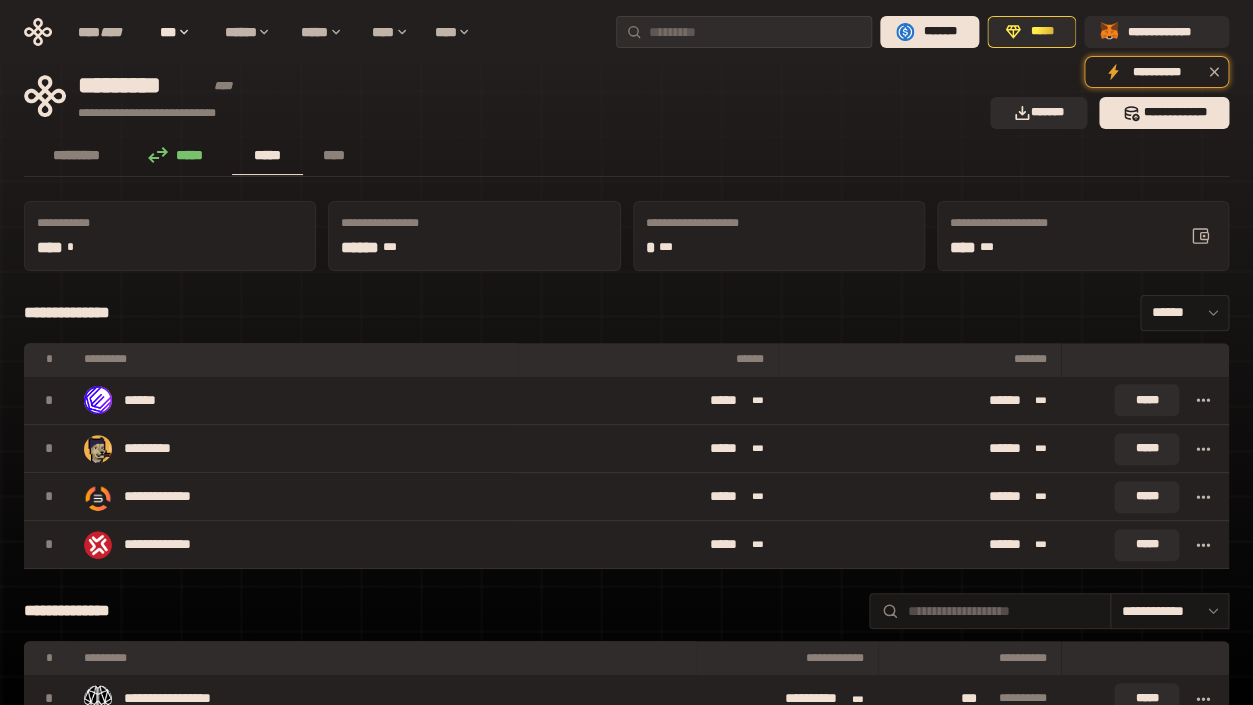 click on "****   ***" at bounding box center [1083, 248] 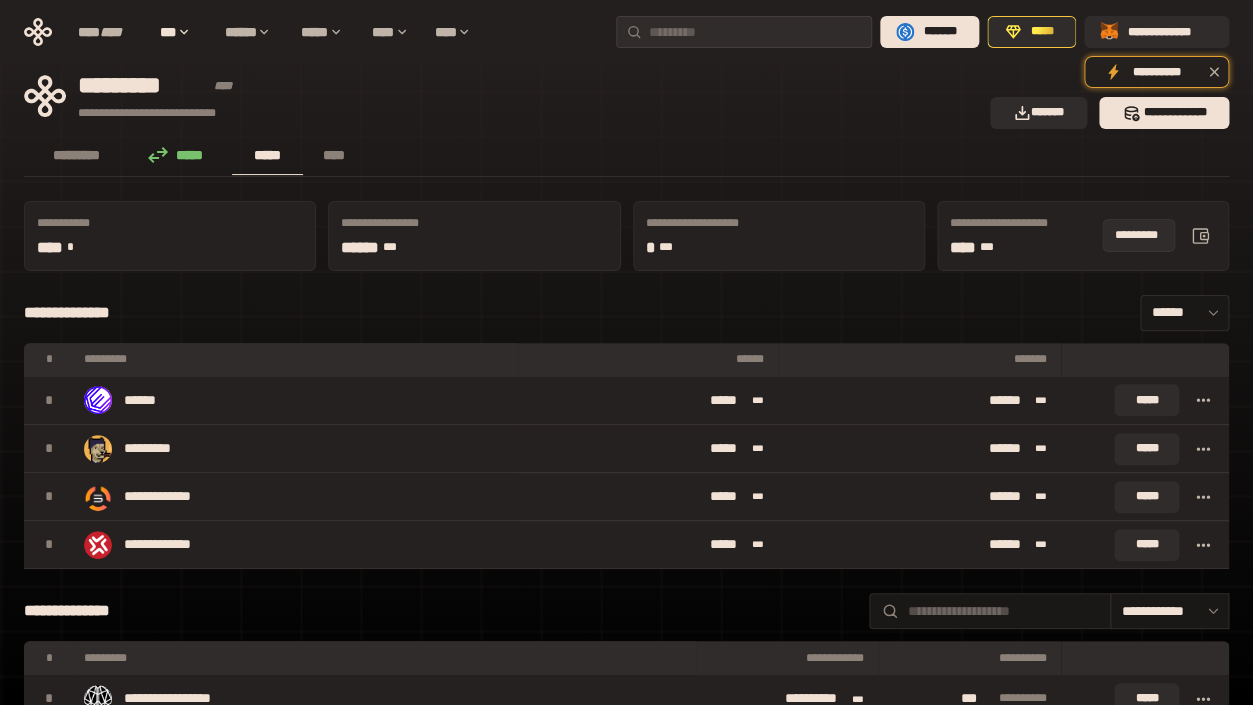 click 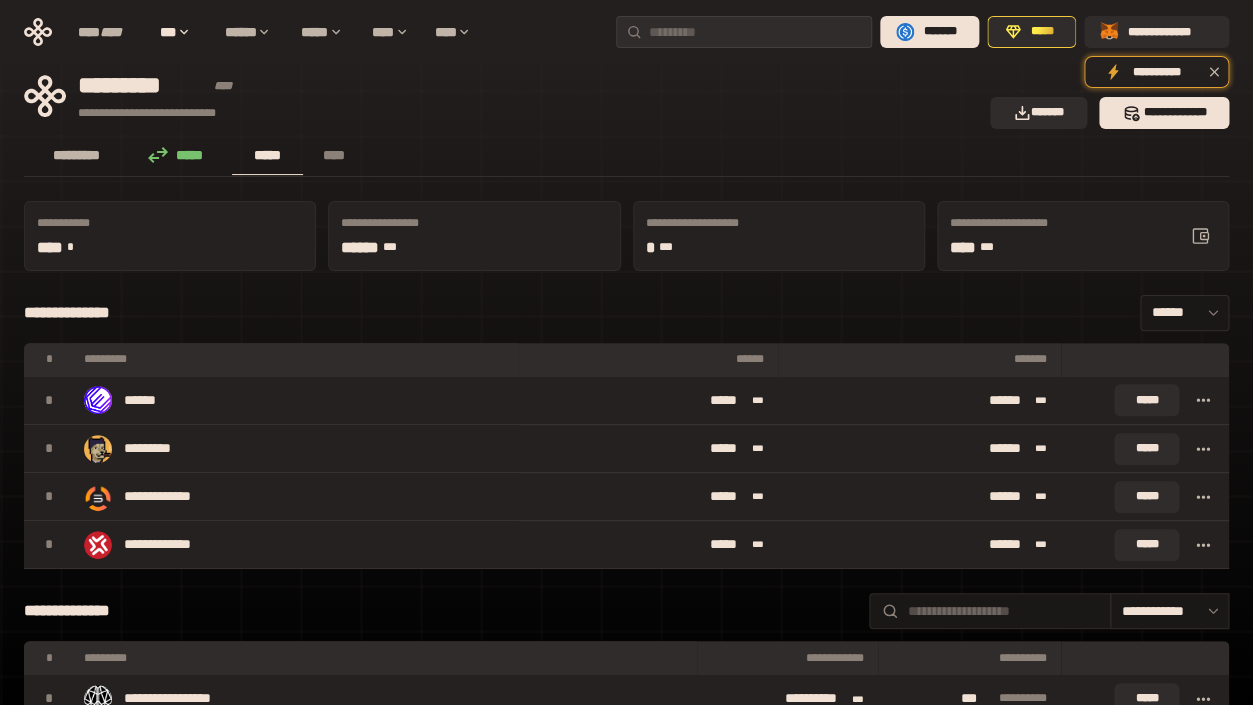 click on "*********" at bounding box center (77, 155) 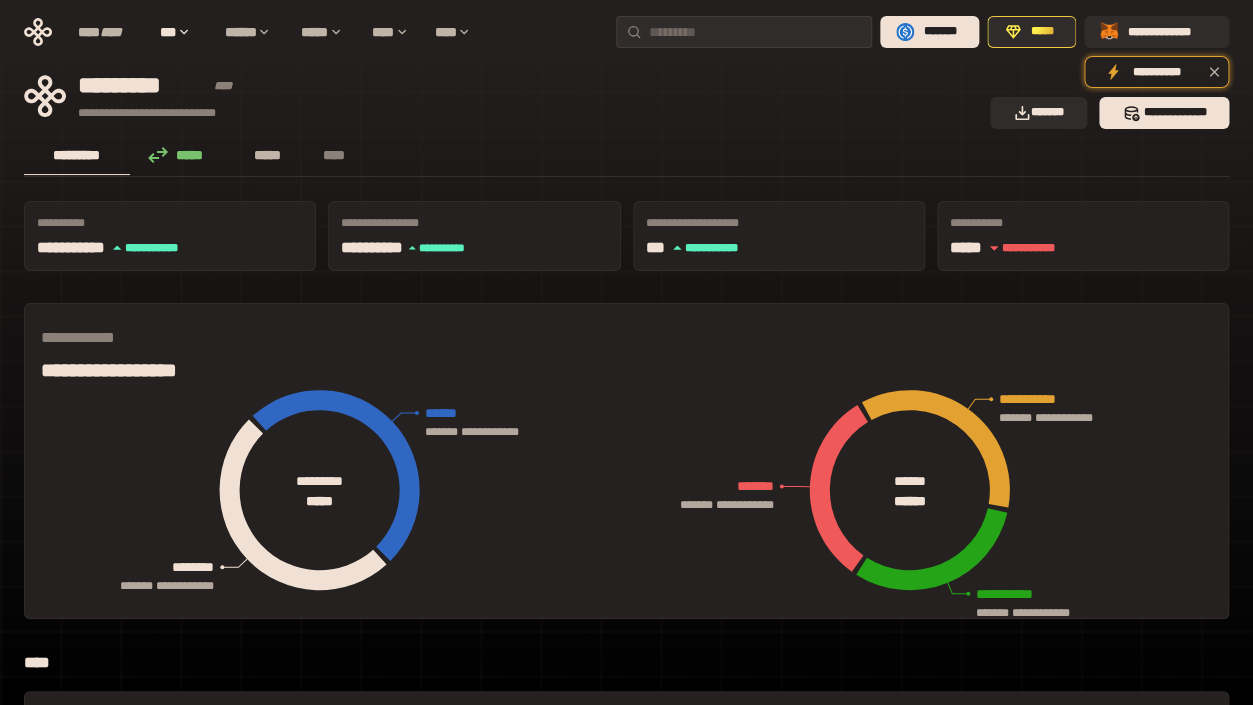 click on "*****" at bounding box center [267, 156] 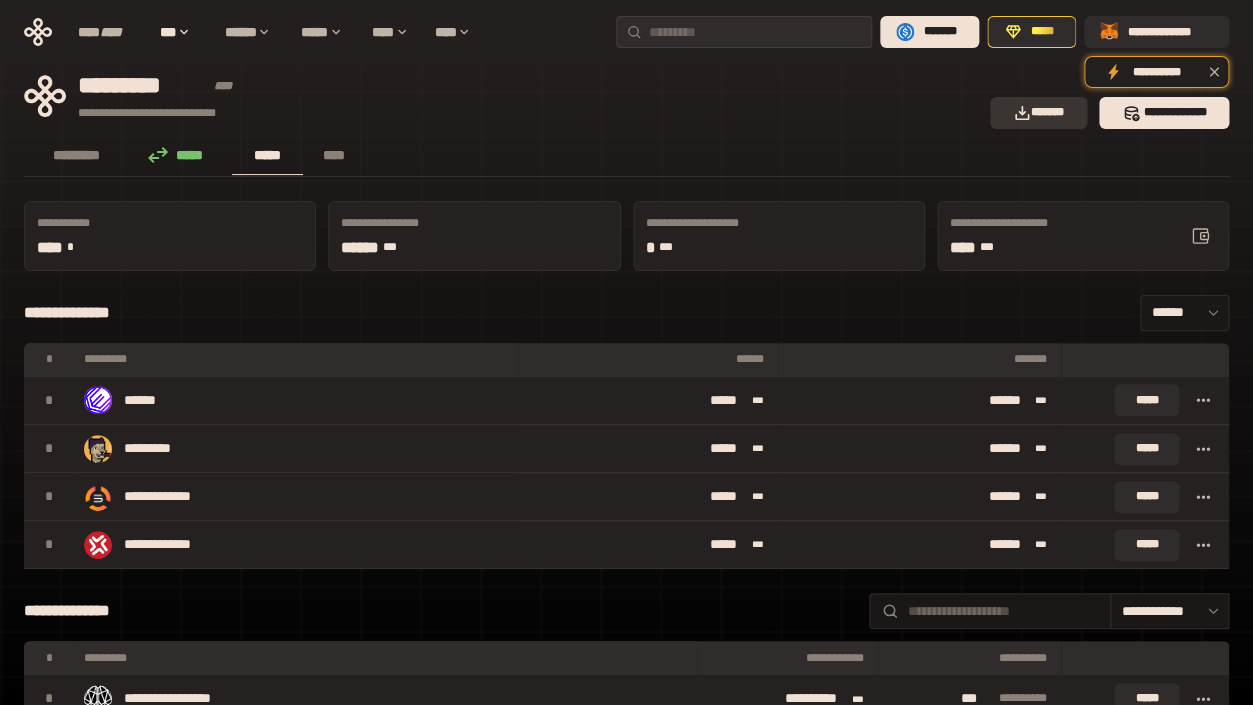 click on "*******" at bounding box center (1039, 113) 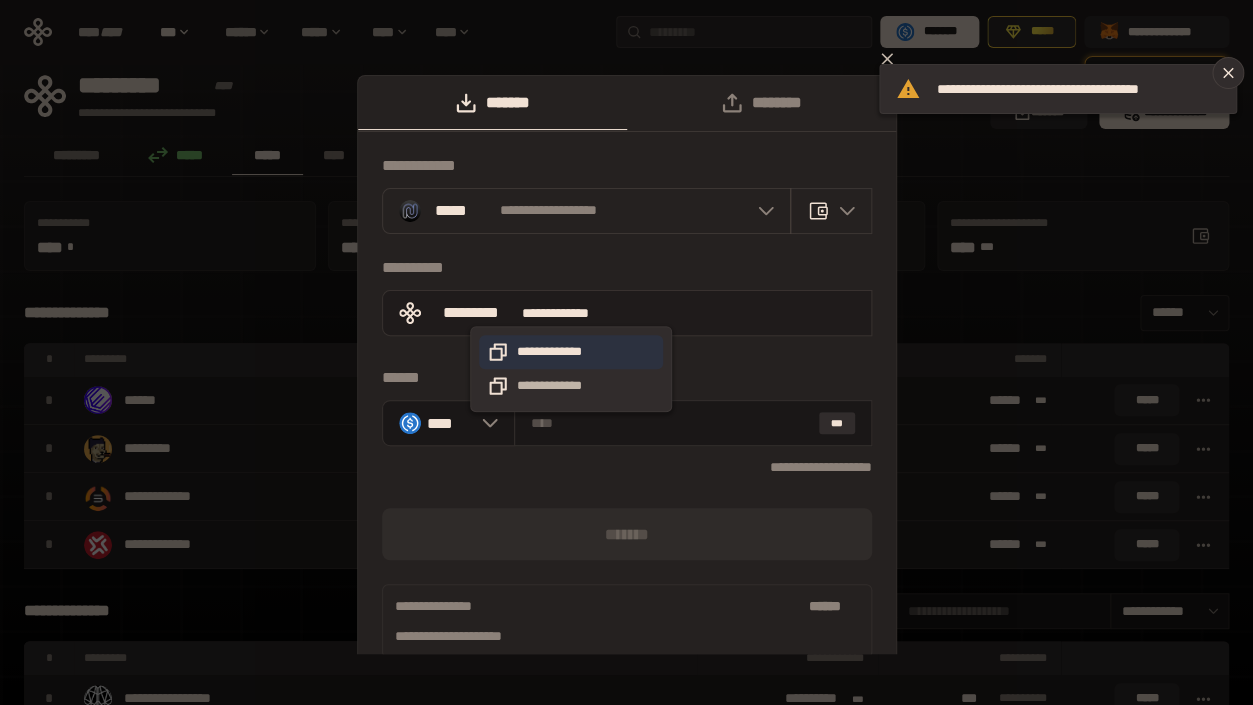 click 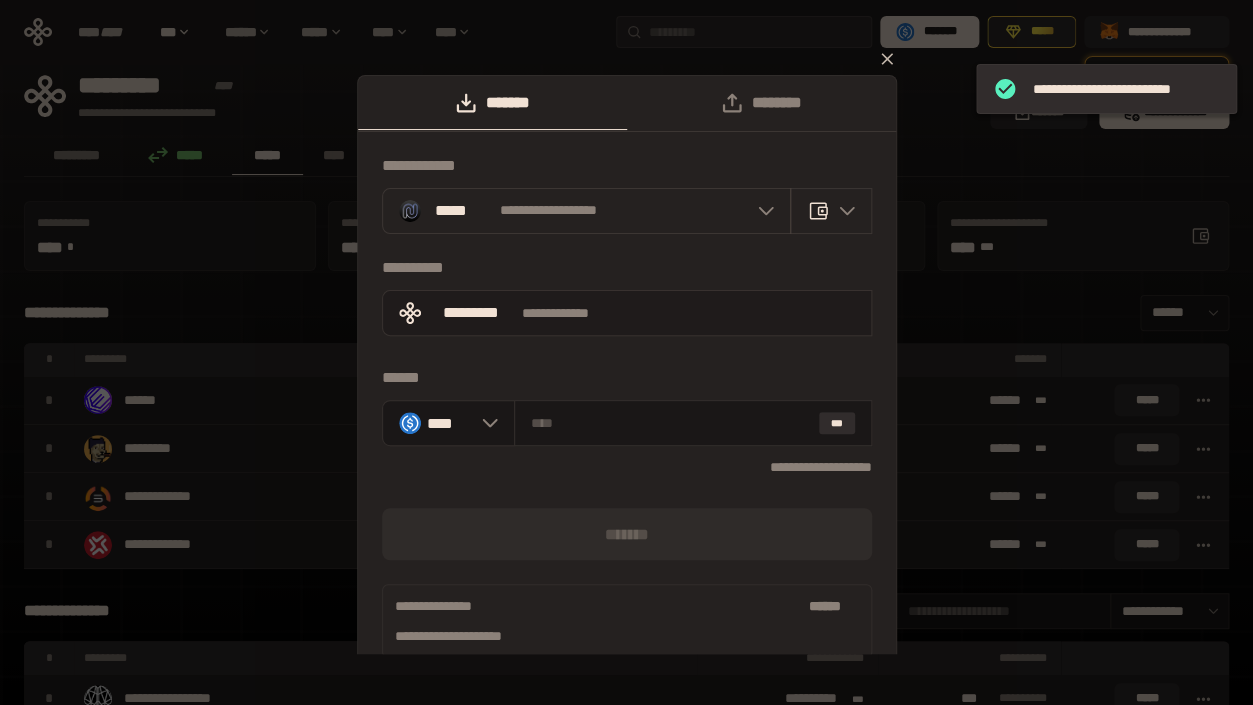 click on "**********" at bounding box center [627, 336] 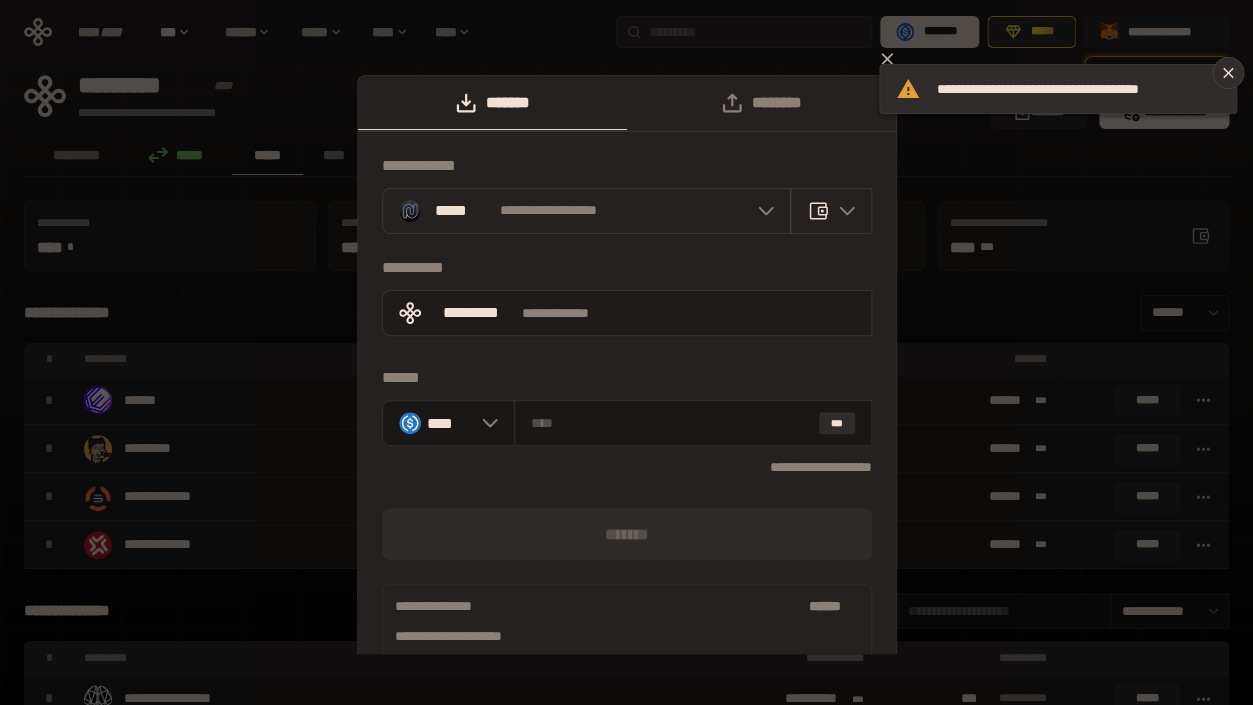 click 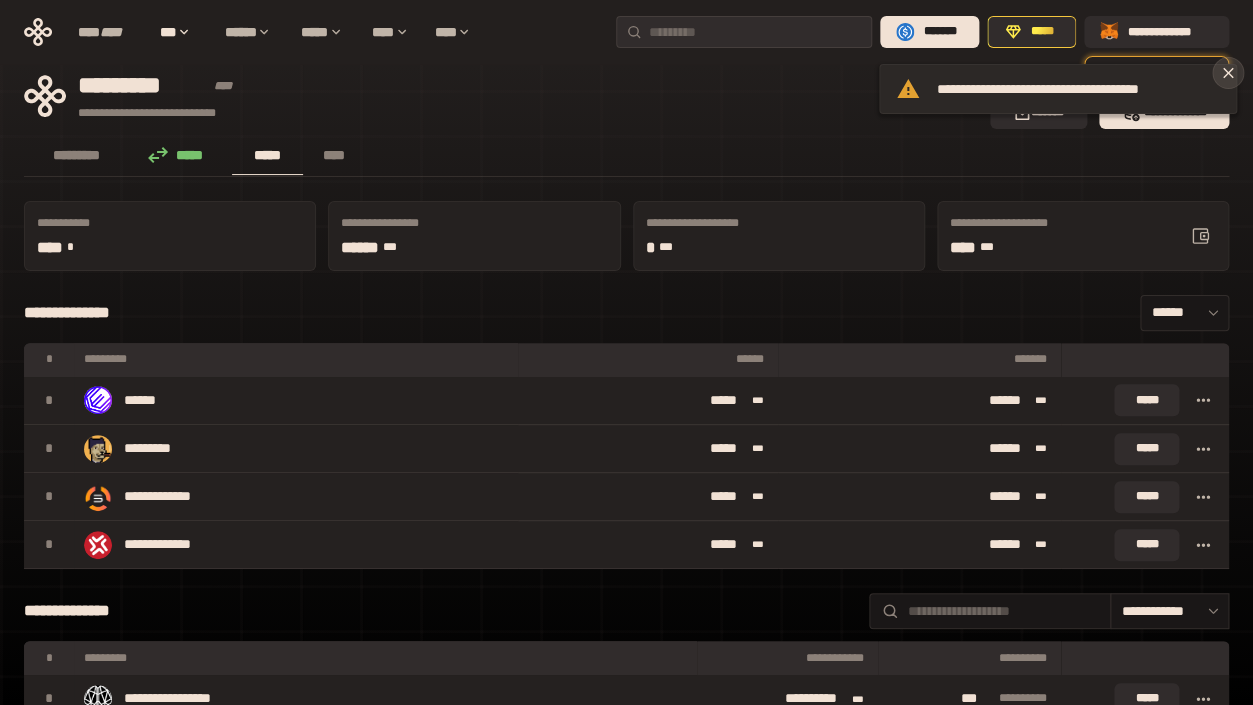 click 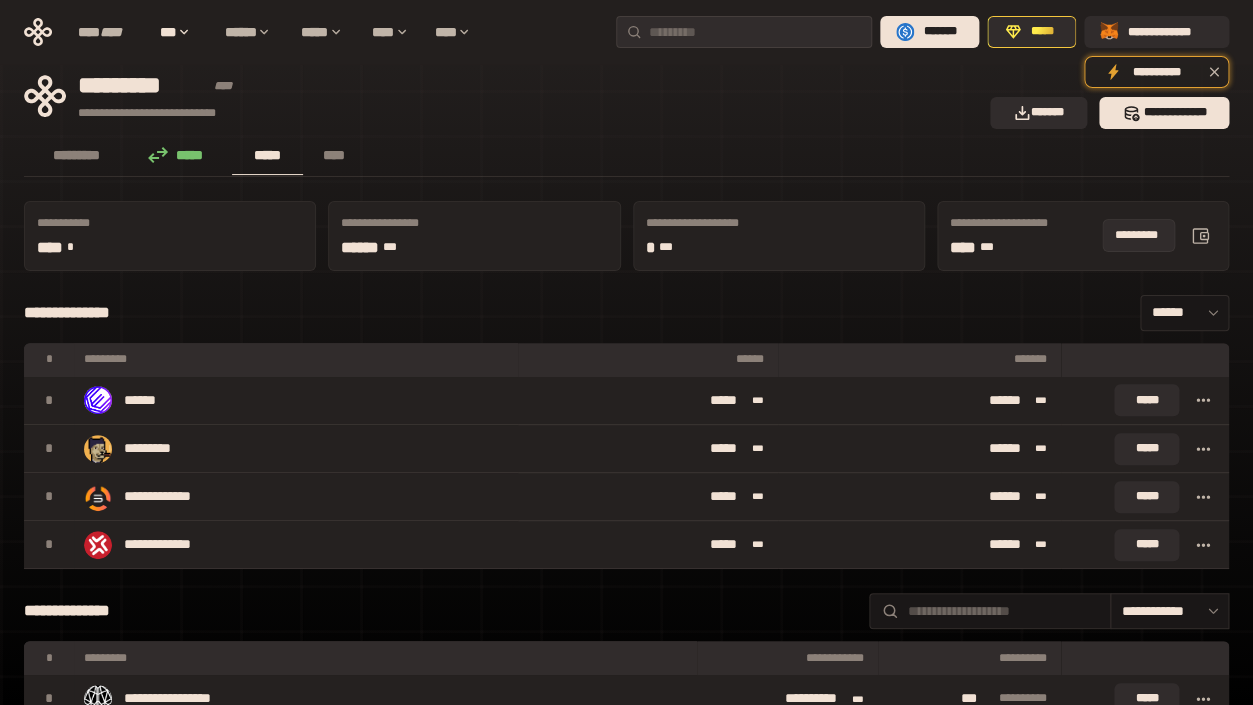 click 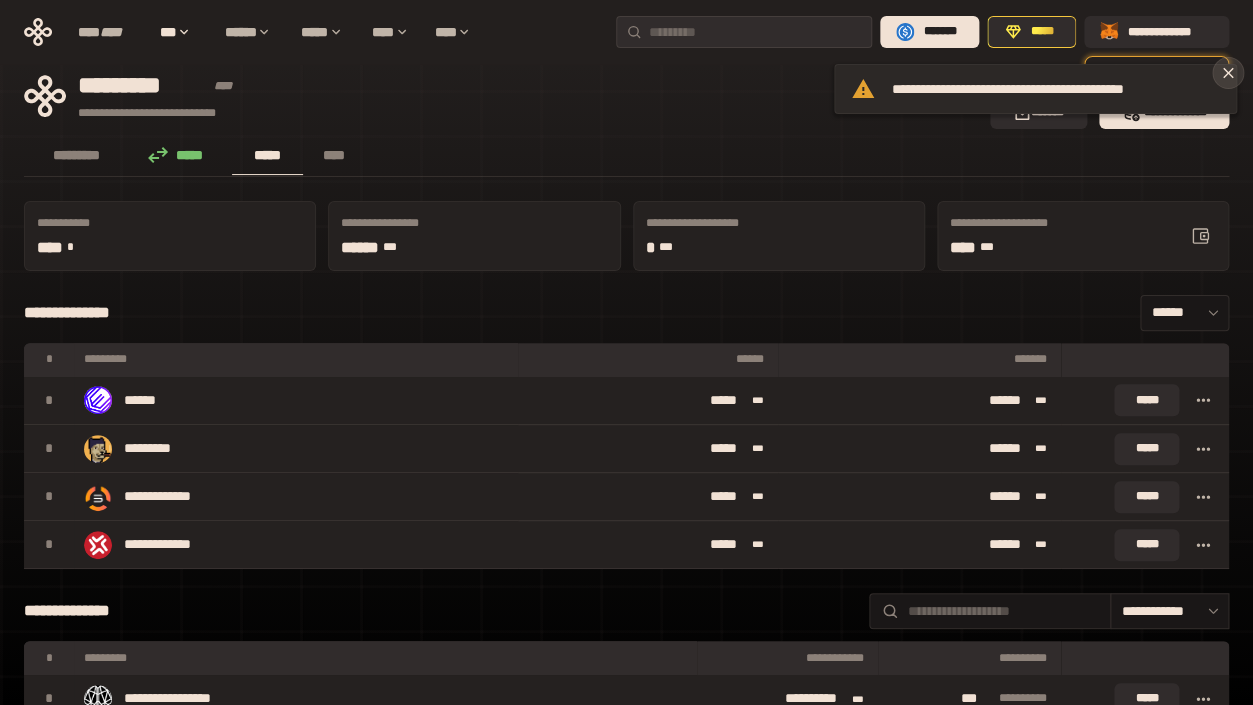 click 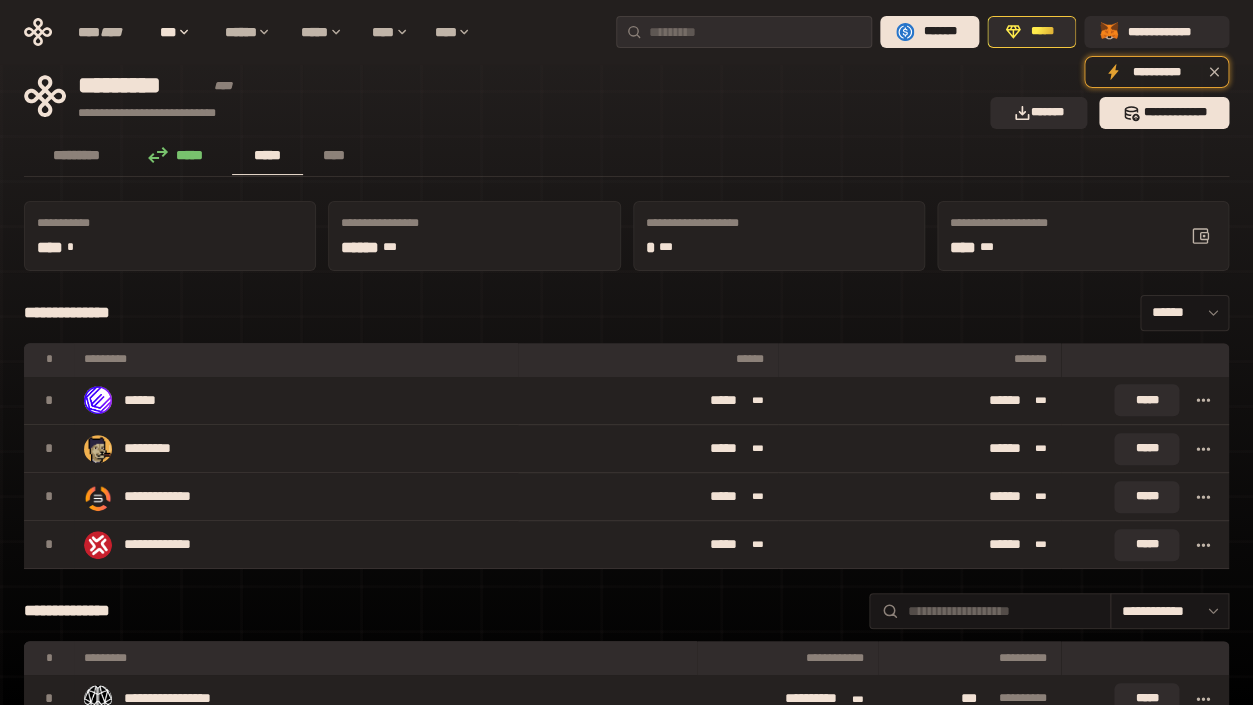 click on "**********" at bounding box center (626, 3310) 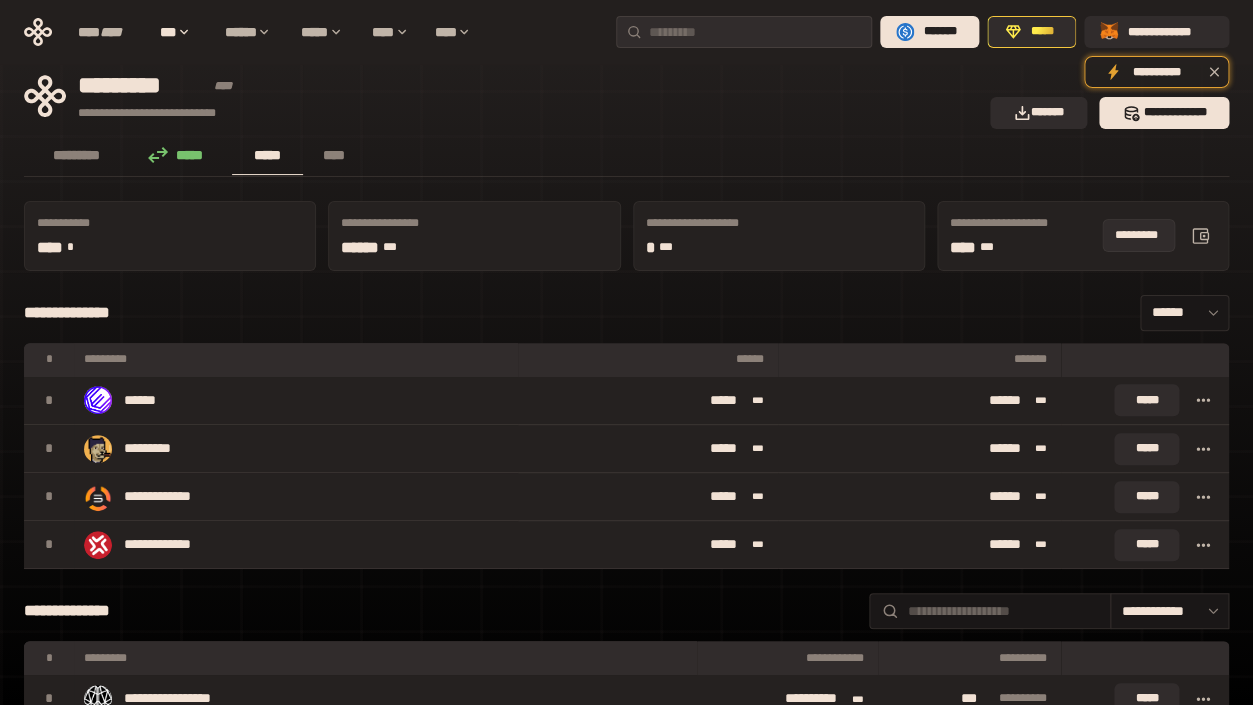 click 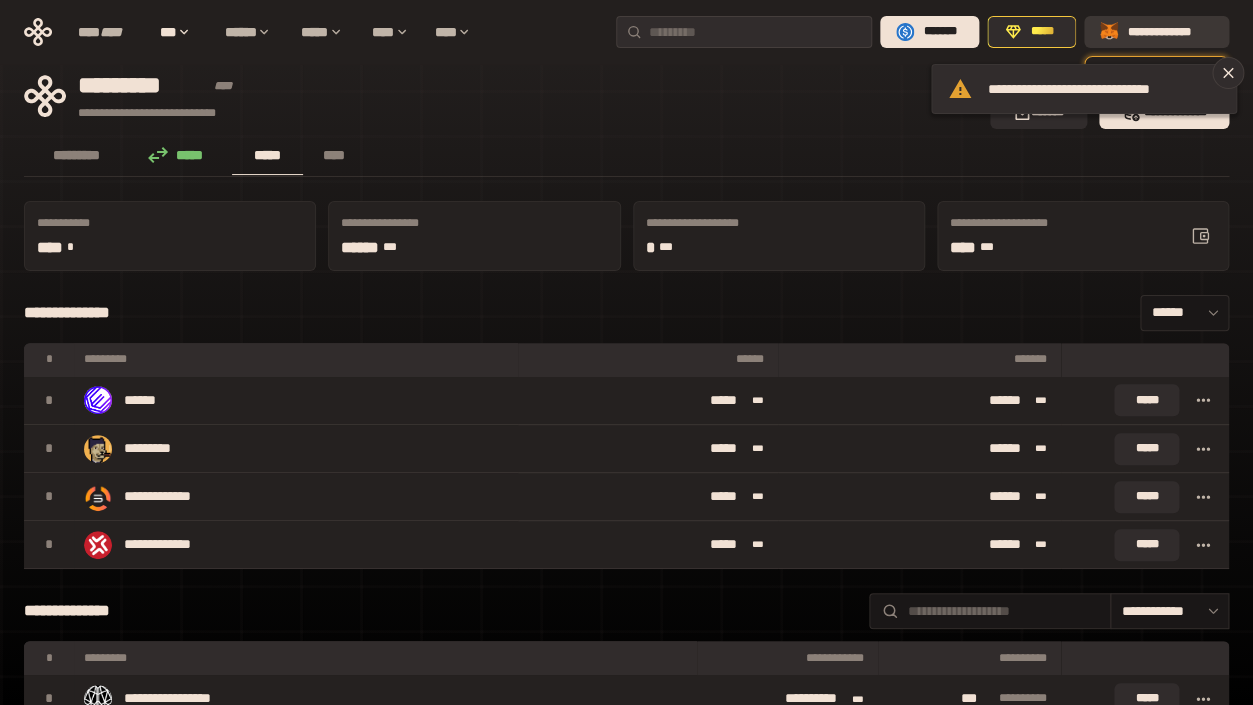click on "**********" at bounding box center [1170, 32] 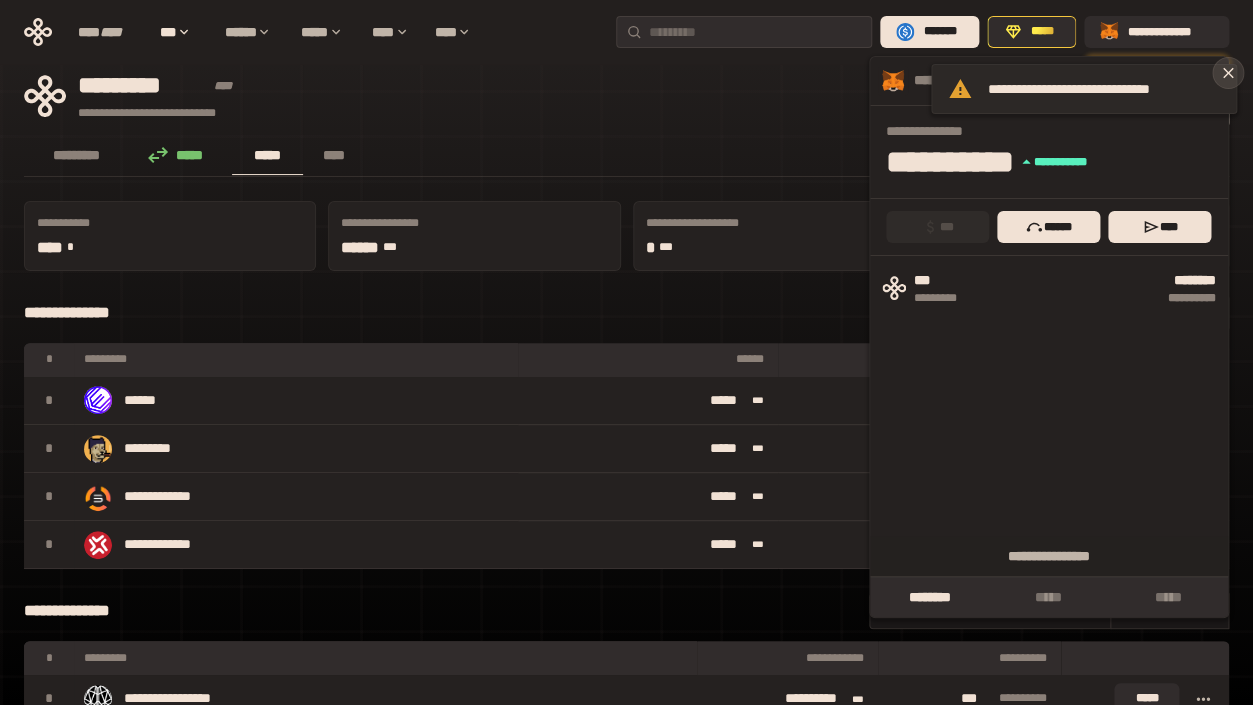 click 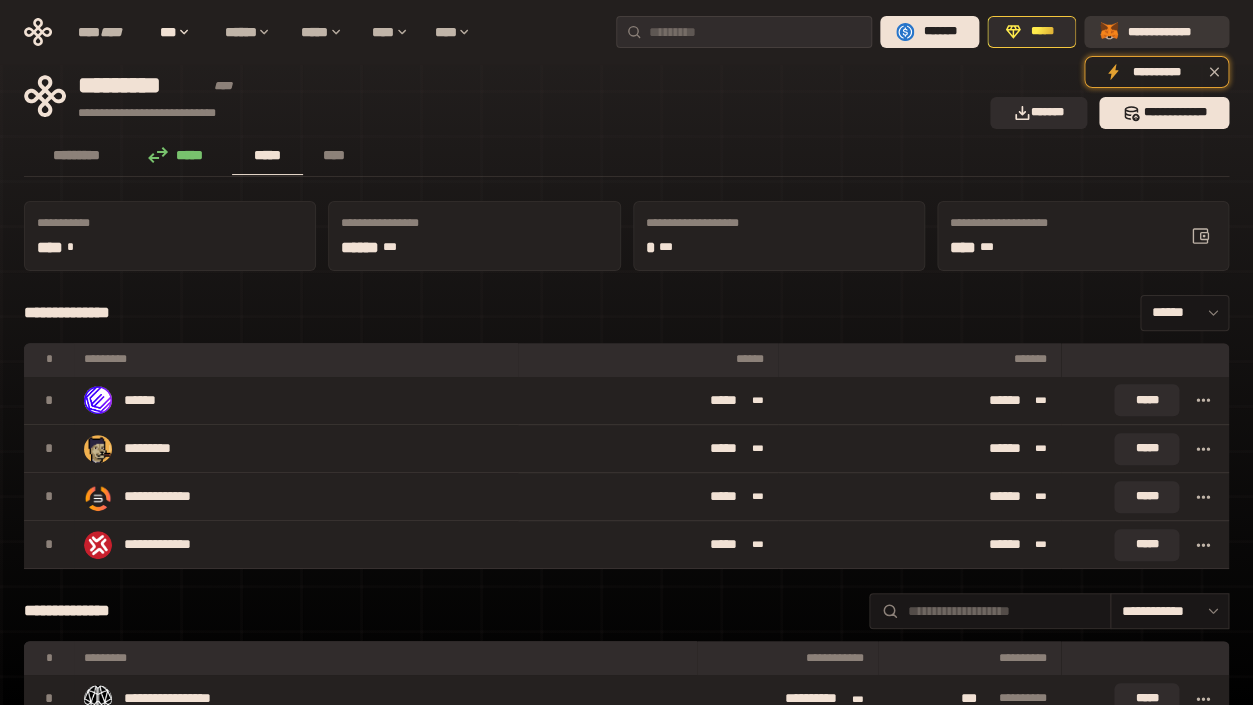 click on "**********" at bounding box center (1170, 32) 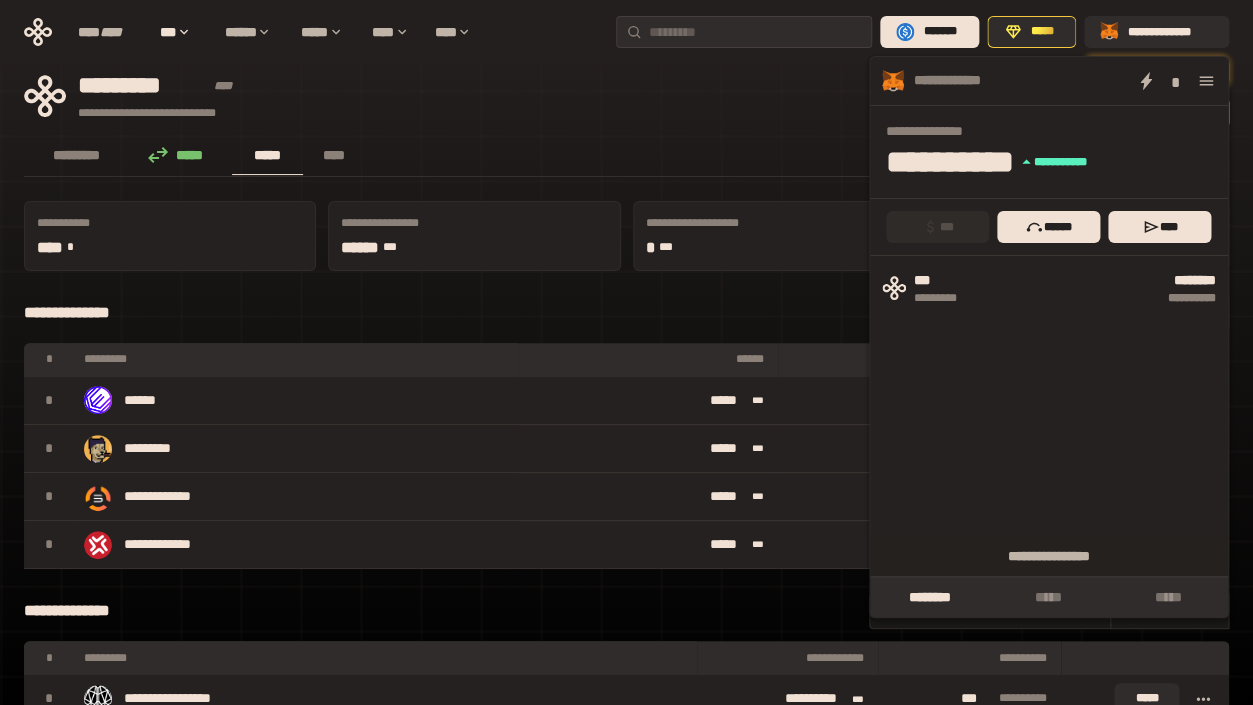 click 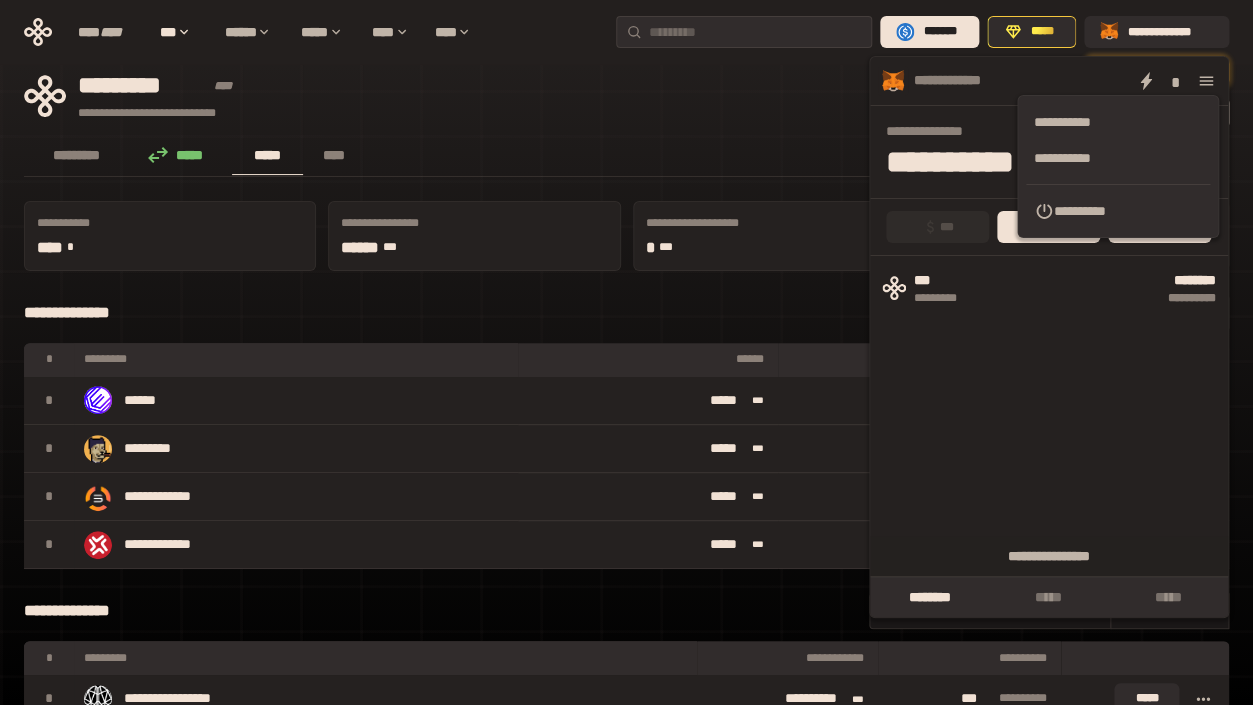 click on "**********" at bounding box center [1118, 211] 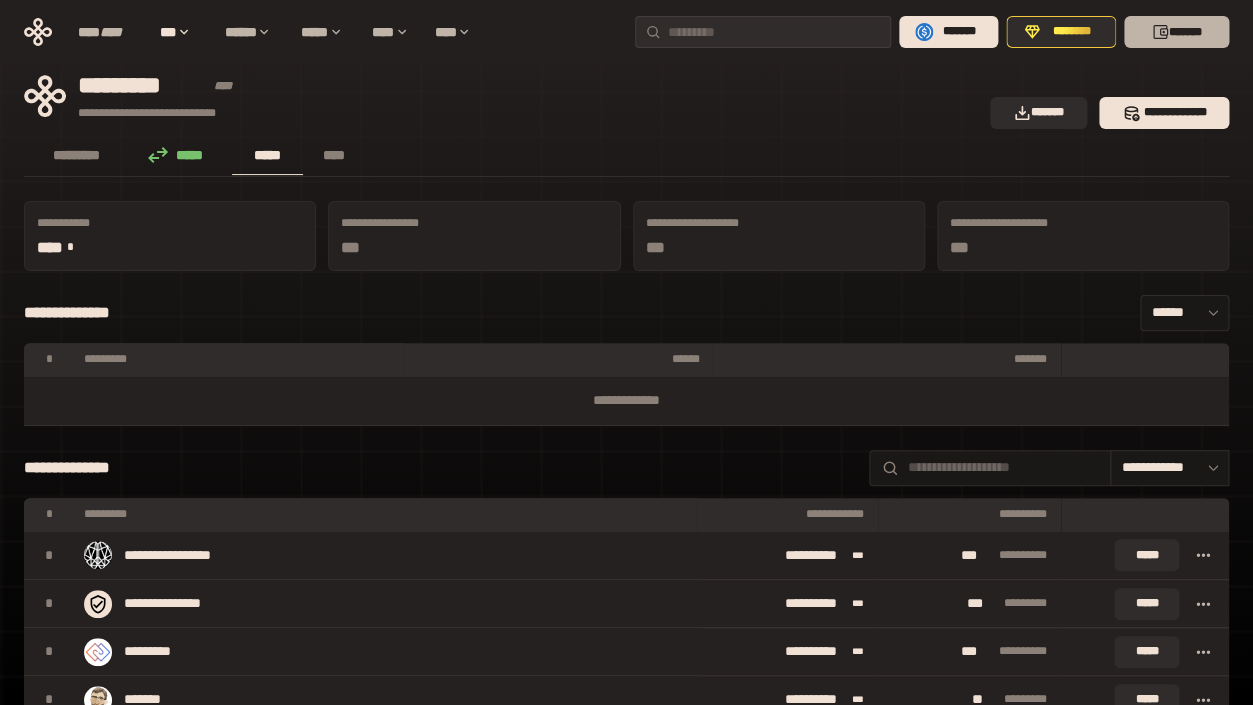 click on "*******" at bounding box center (1176, 32) 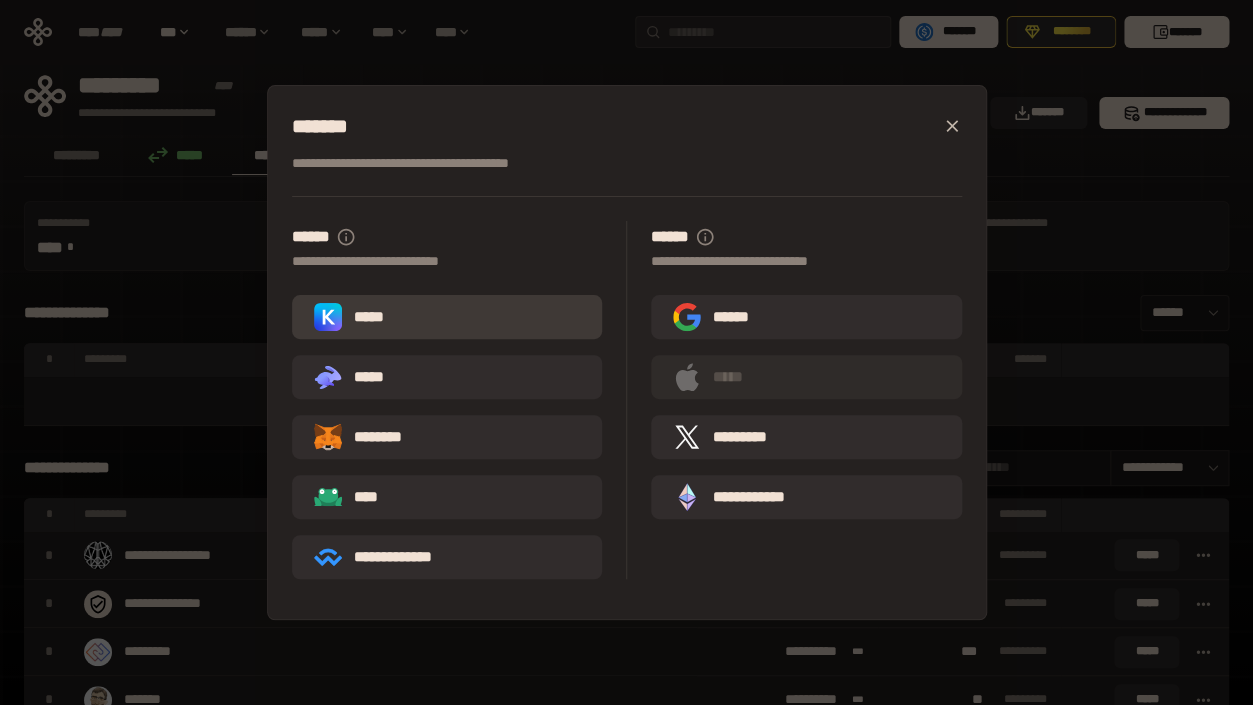 click on "*****" at bounding box center [447, 317] 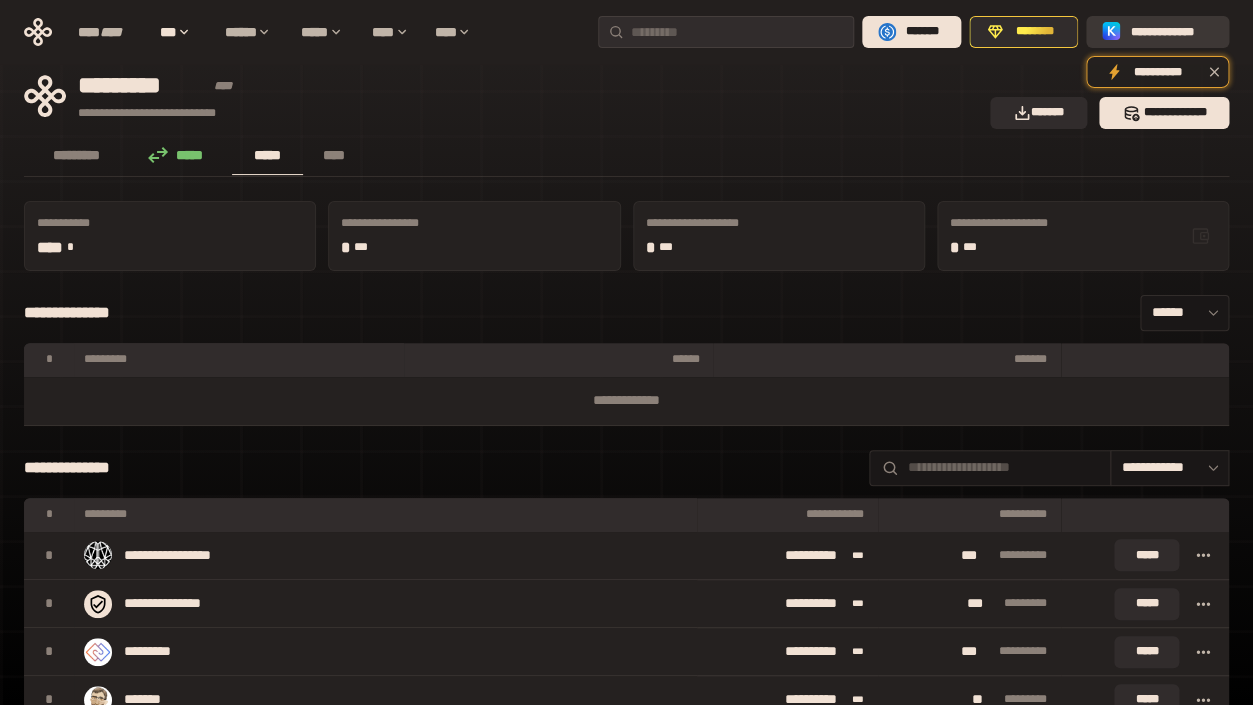 click on "**********" at bounding box center (1171, 32) 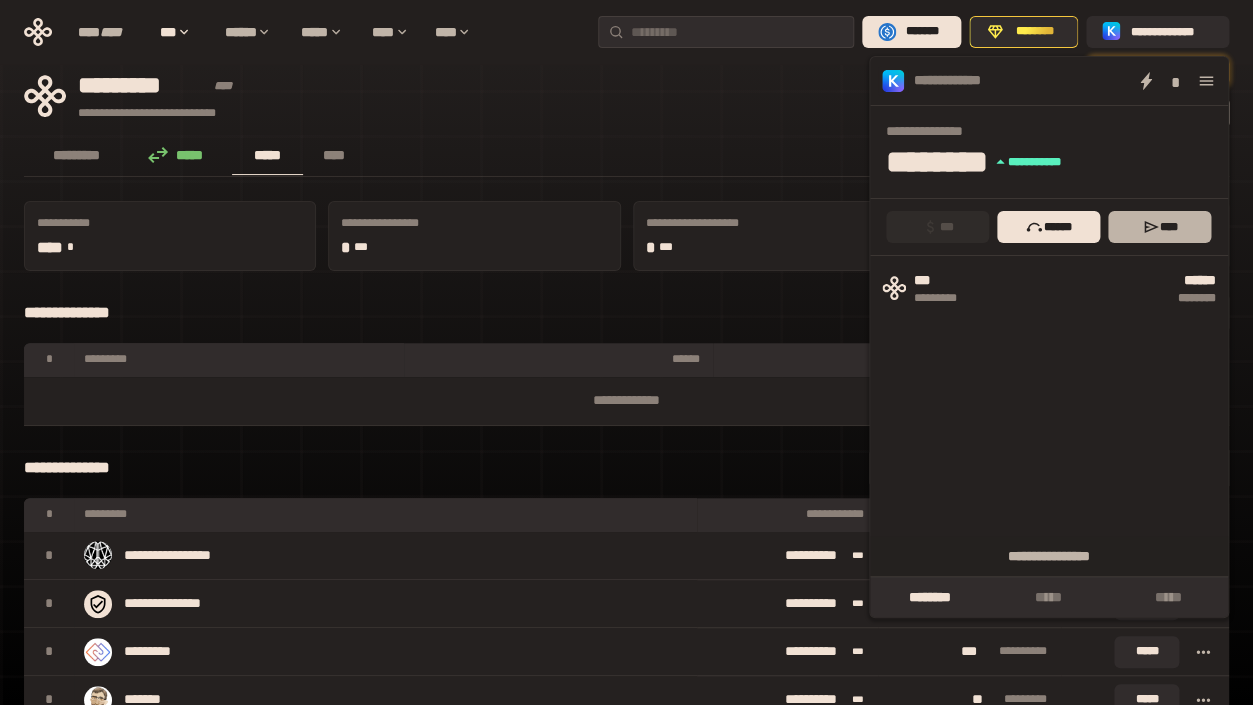 click 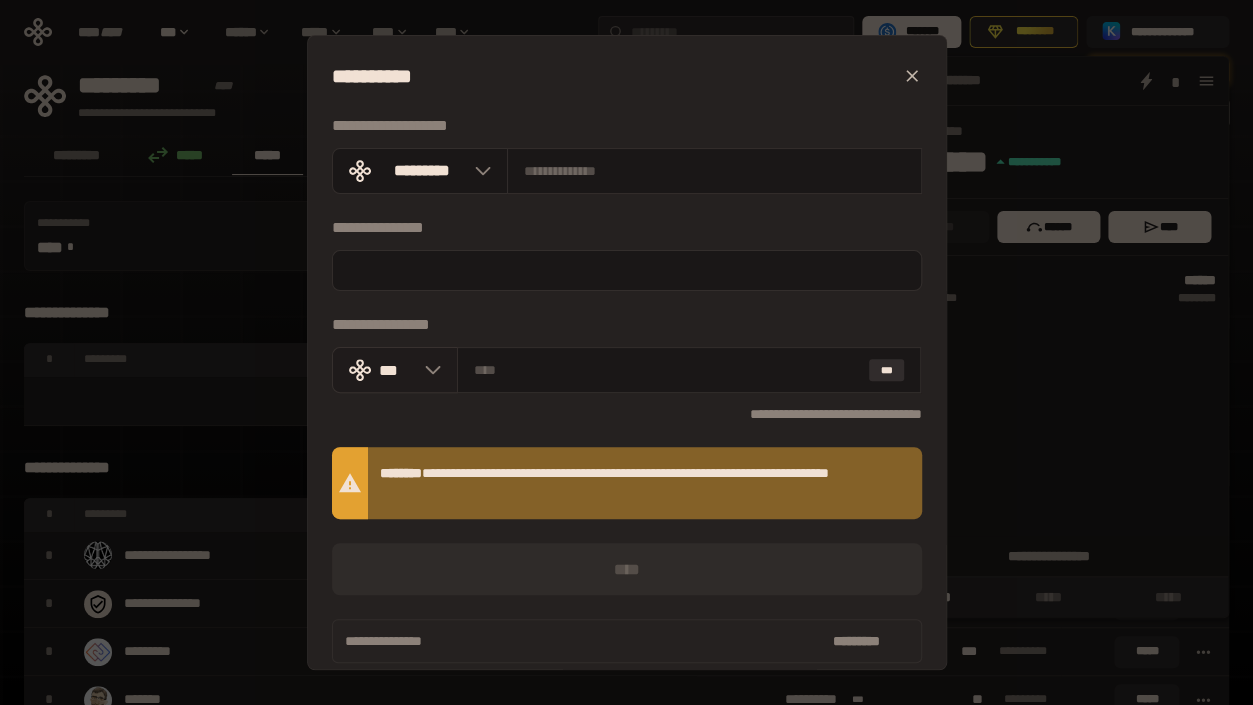 click on "***" at bounding box center [395, 370] 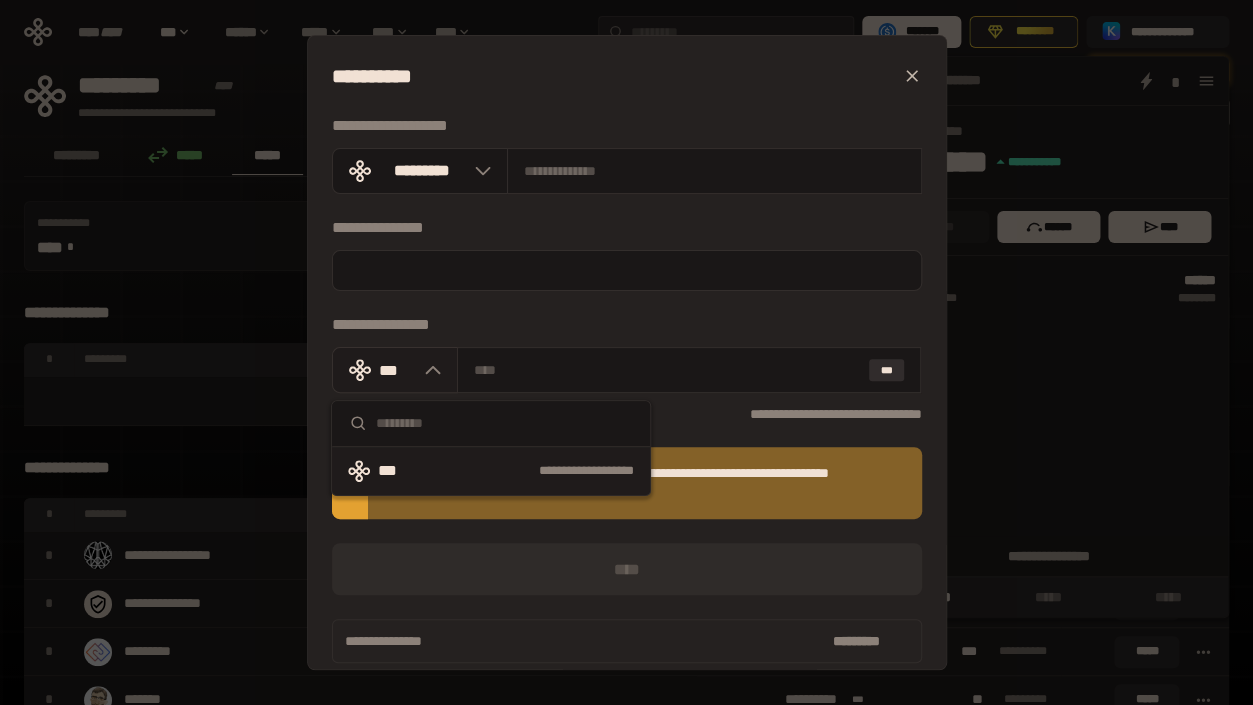 click on "***" at bounding box center [395, 370] 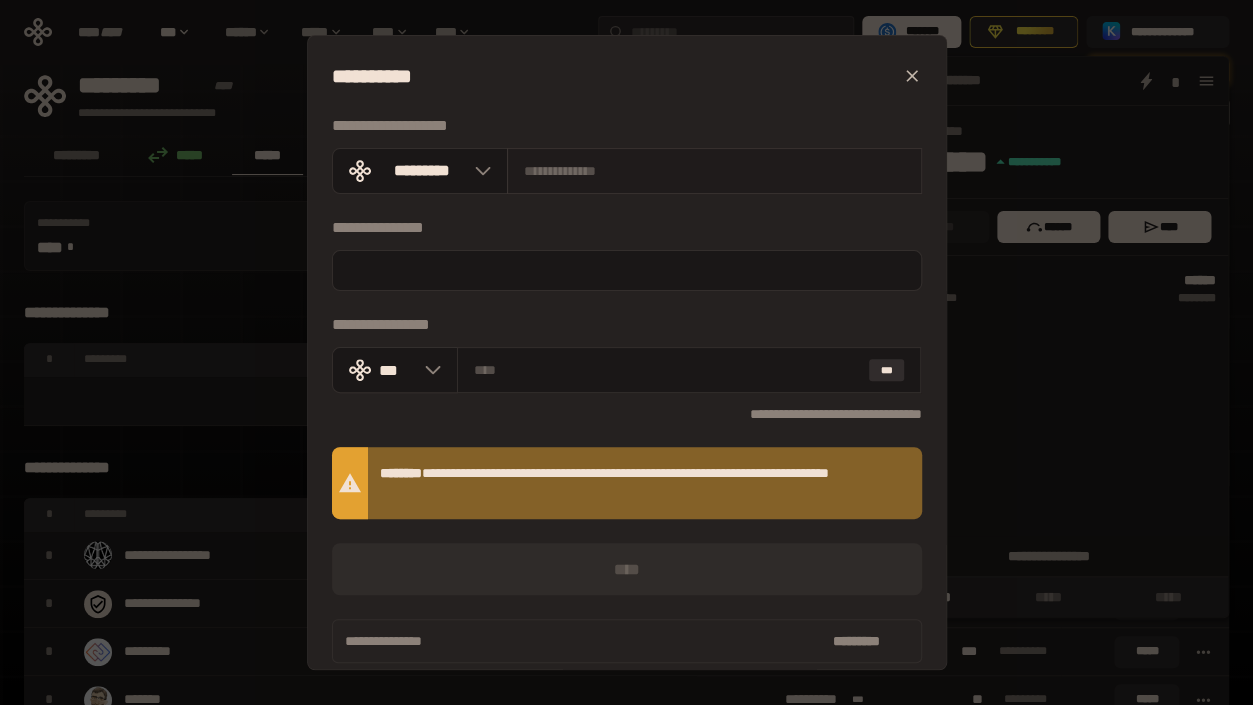 click at bounding box center (714, 171) 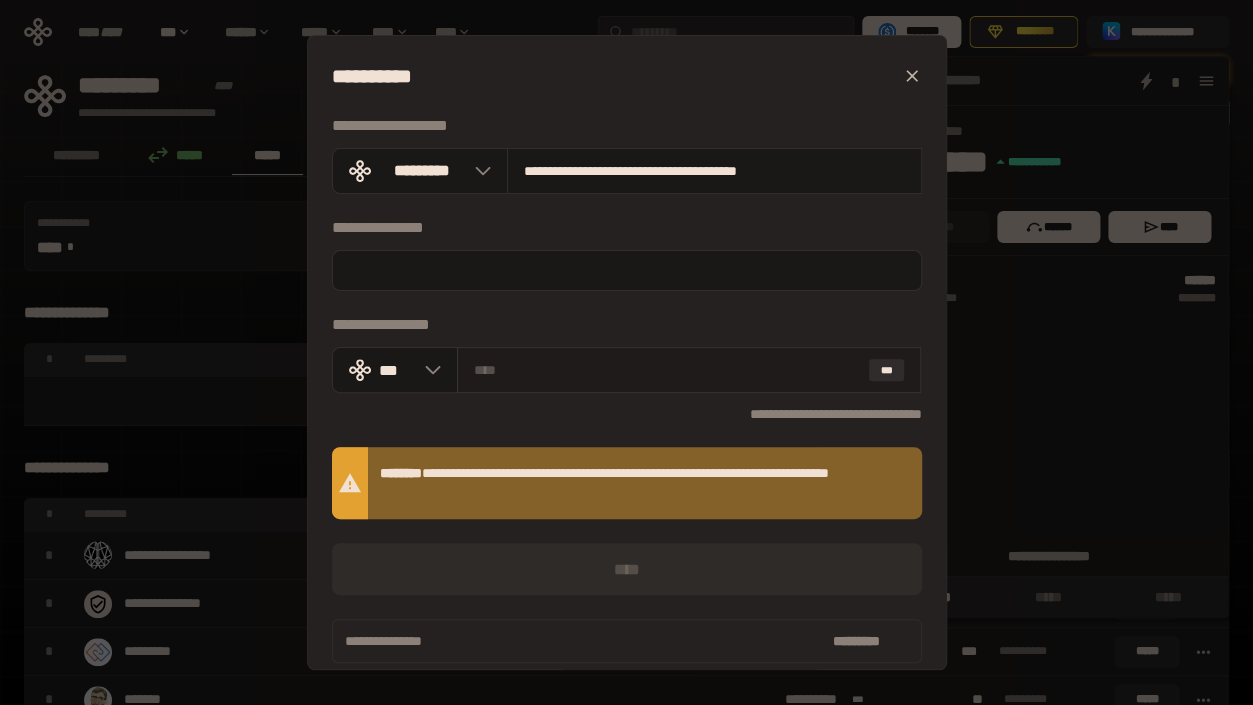 type on "**********" 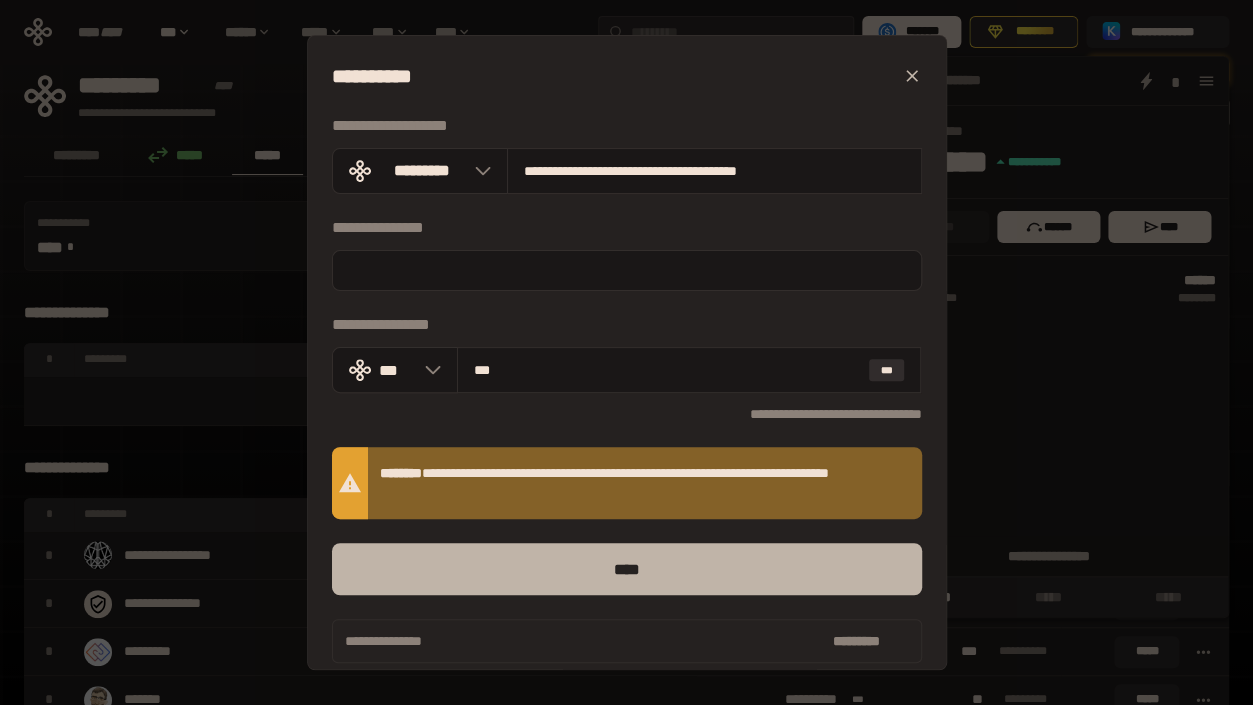 type on "***" 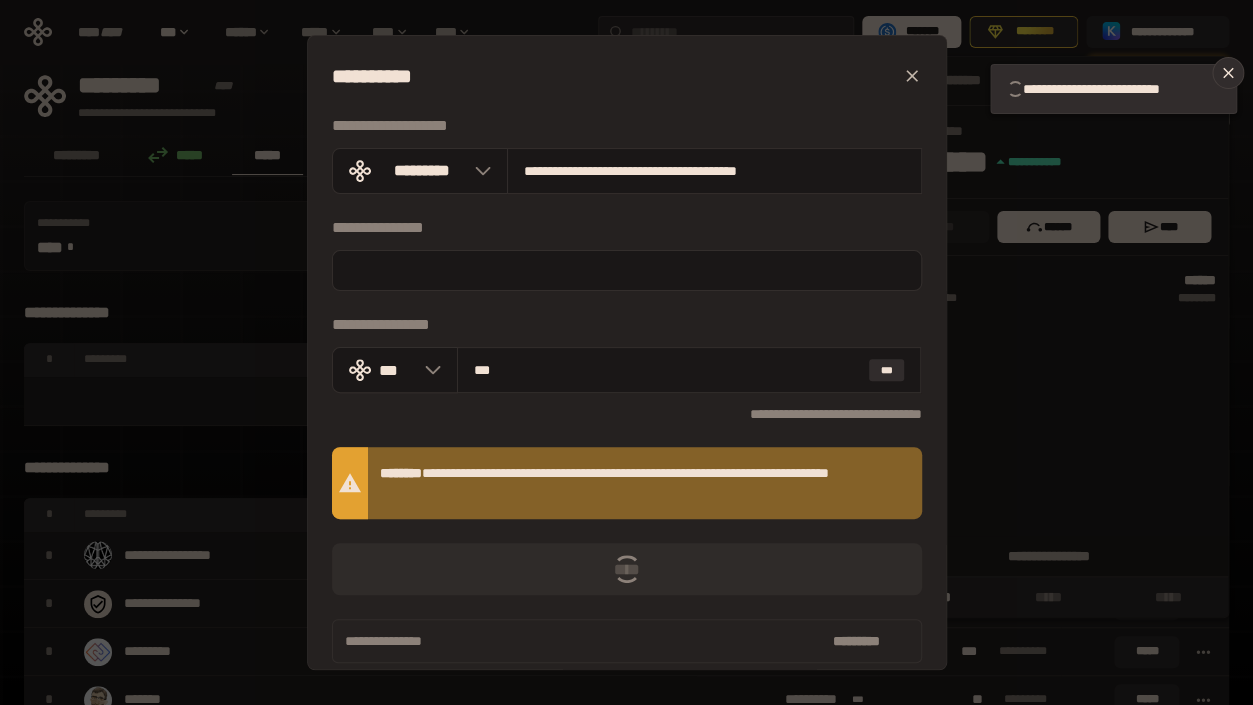 type 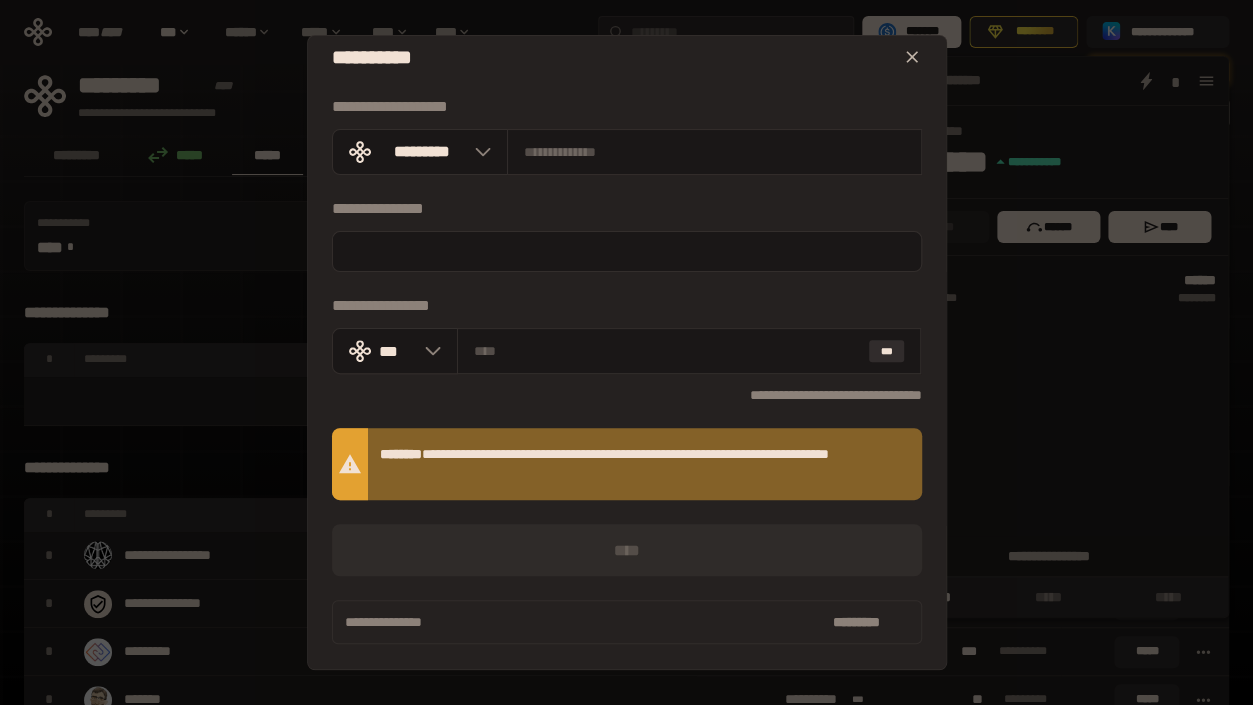 scroll, scrollTop: 0, scrollLeft: 0, axis: both 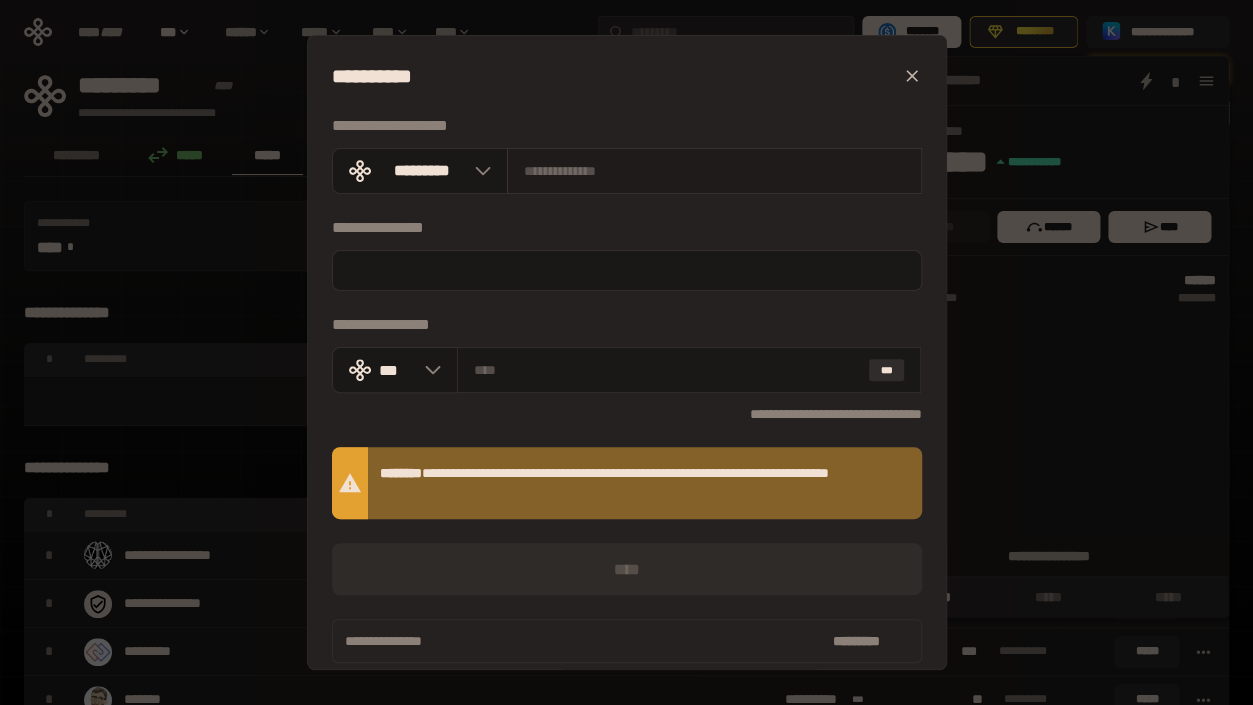 click at bounding box center [714, 171] 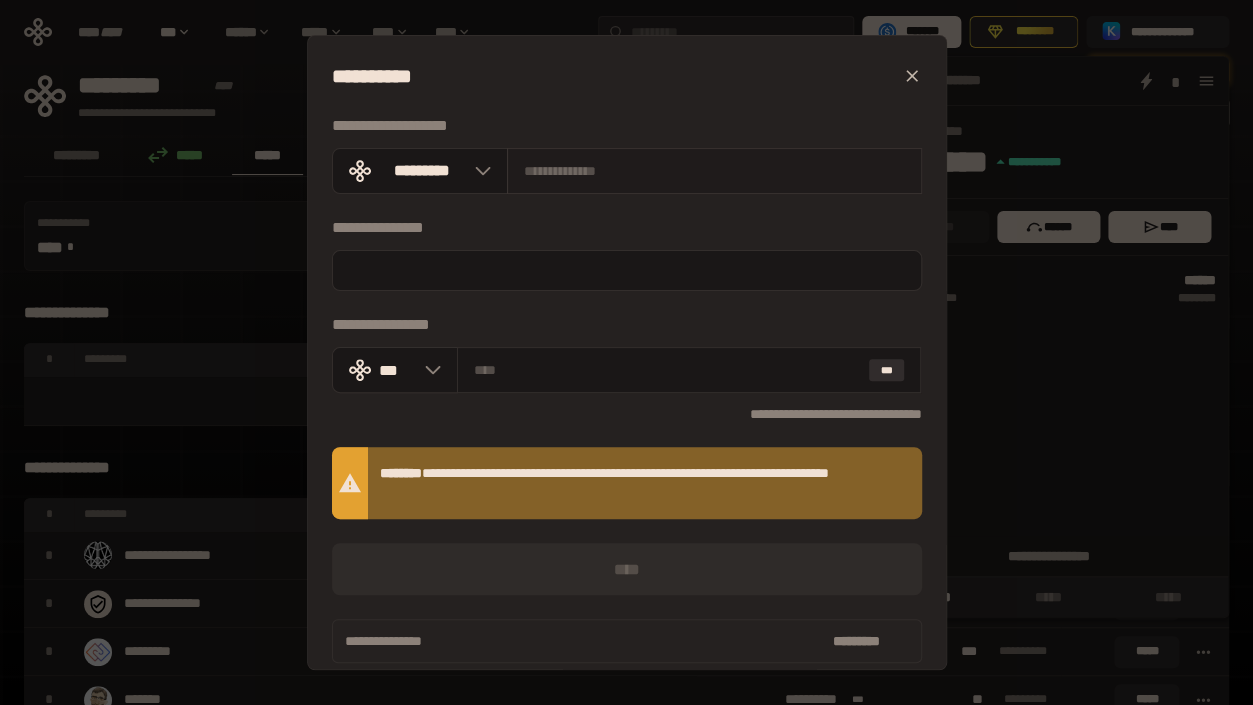 paste on "**********" 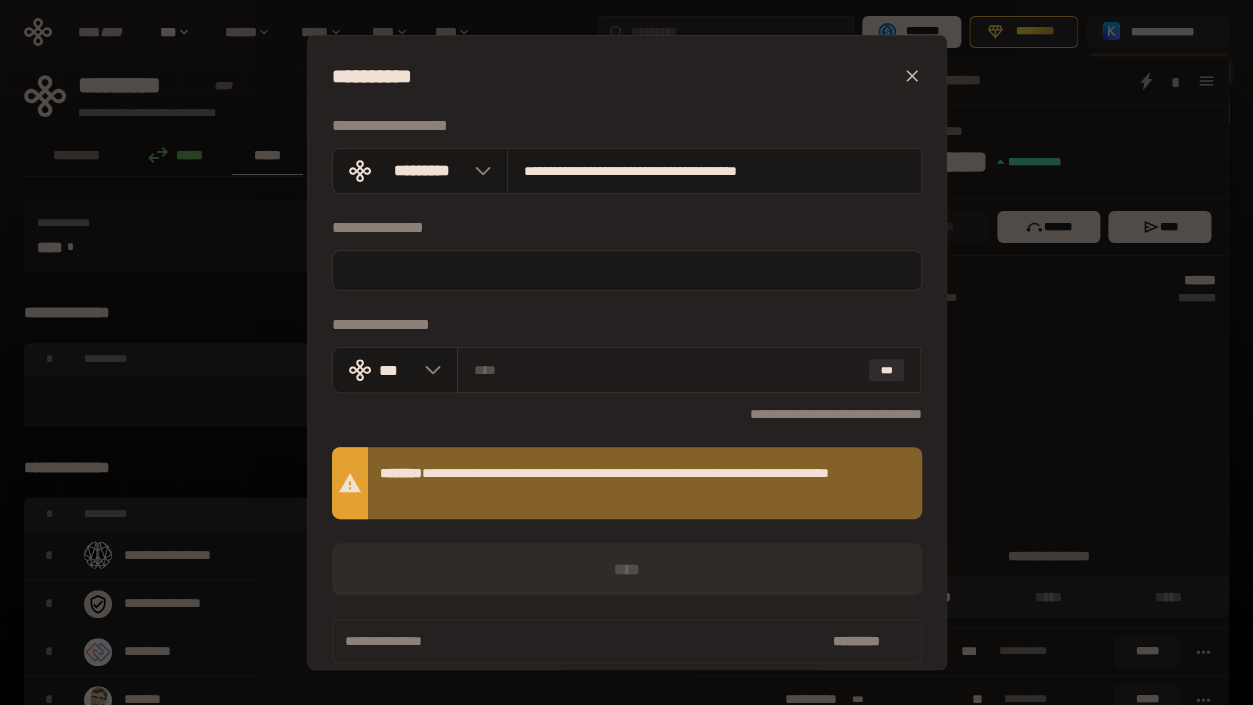 type on "**********" 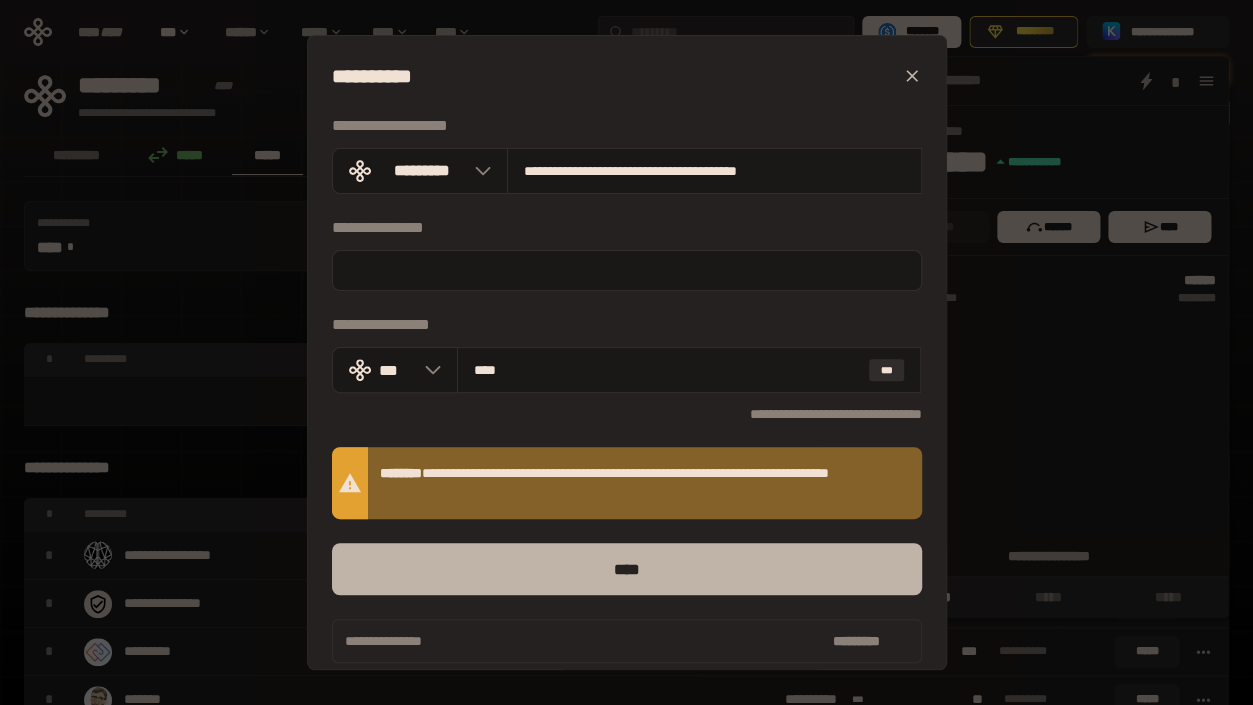 type on "****" 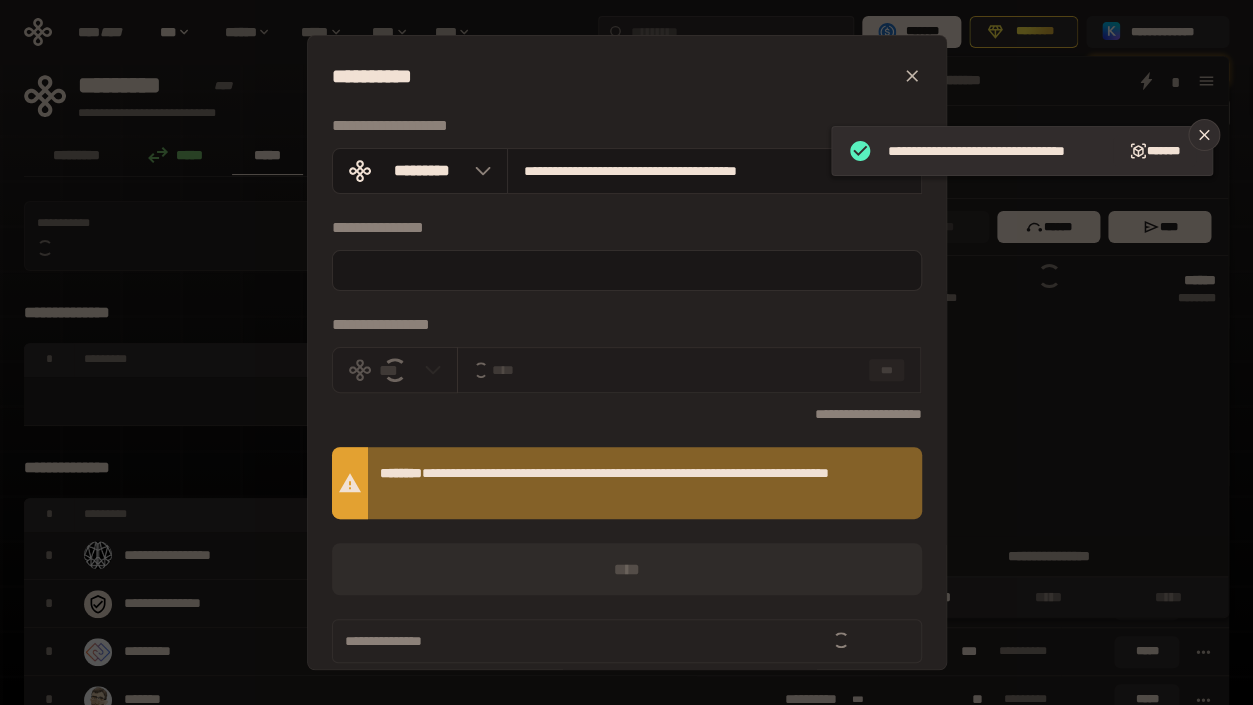 type 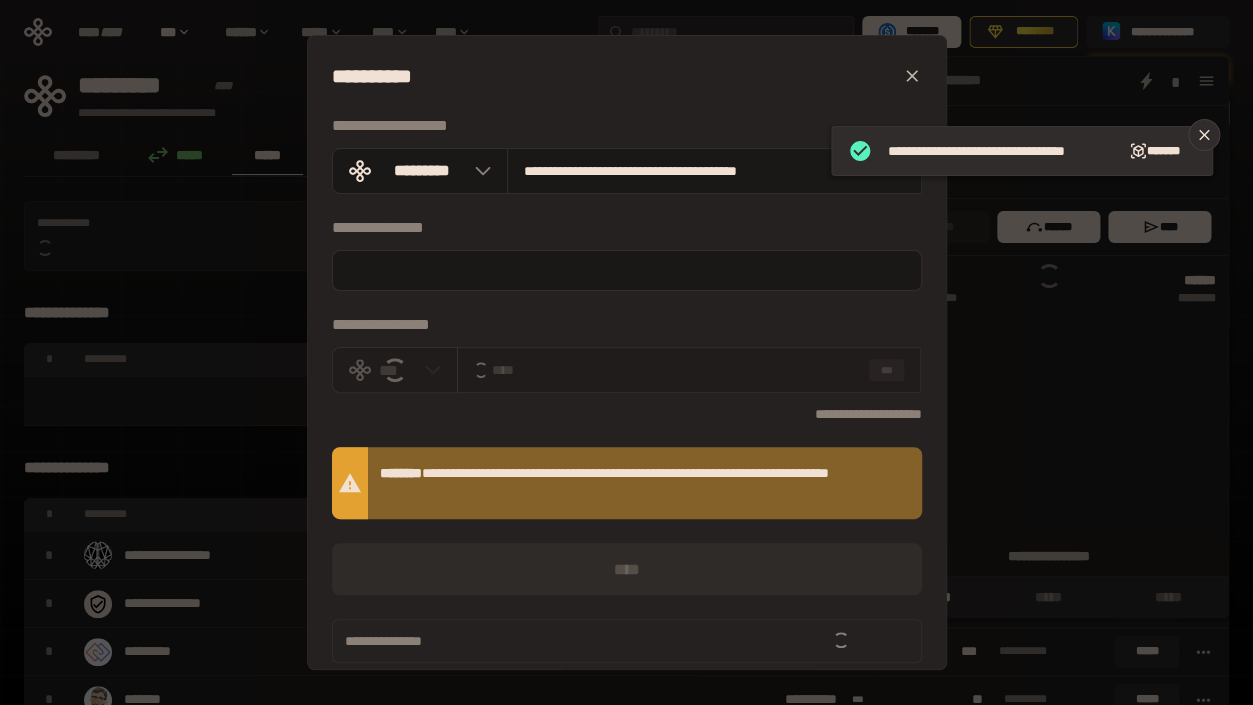 type 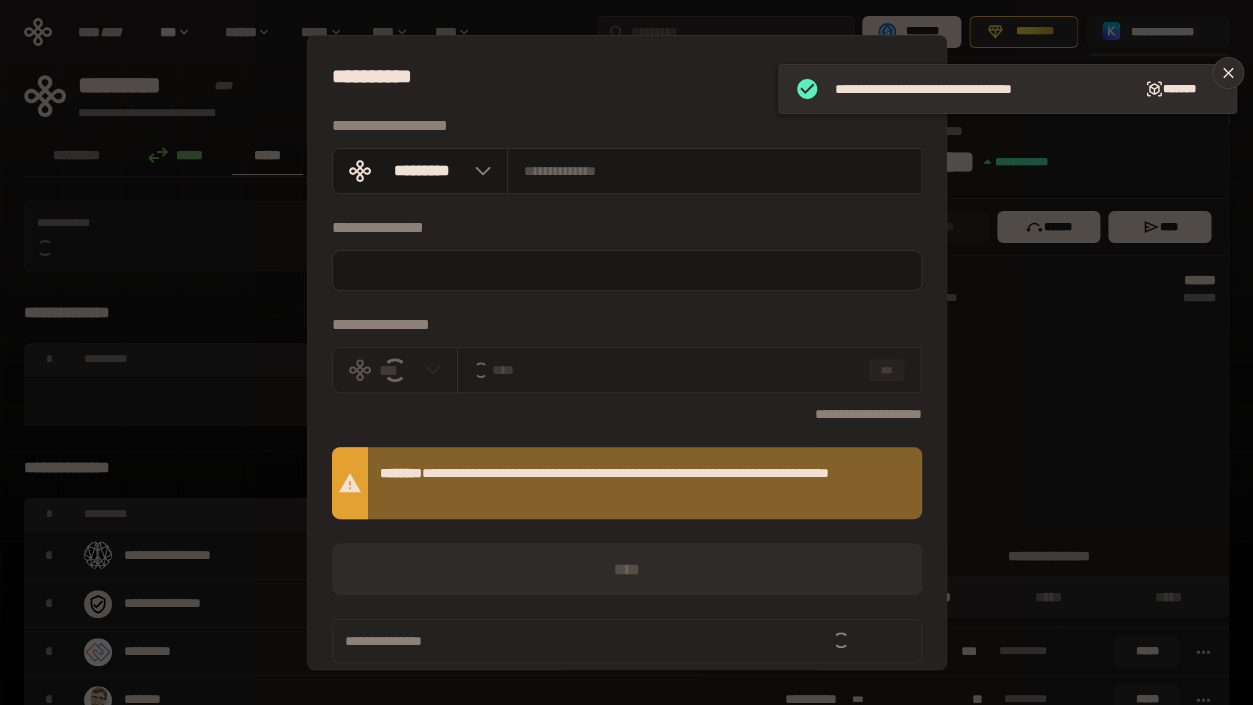 click on "**********" at bounding box center [626, 352] 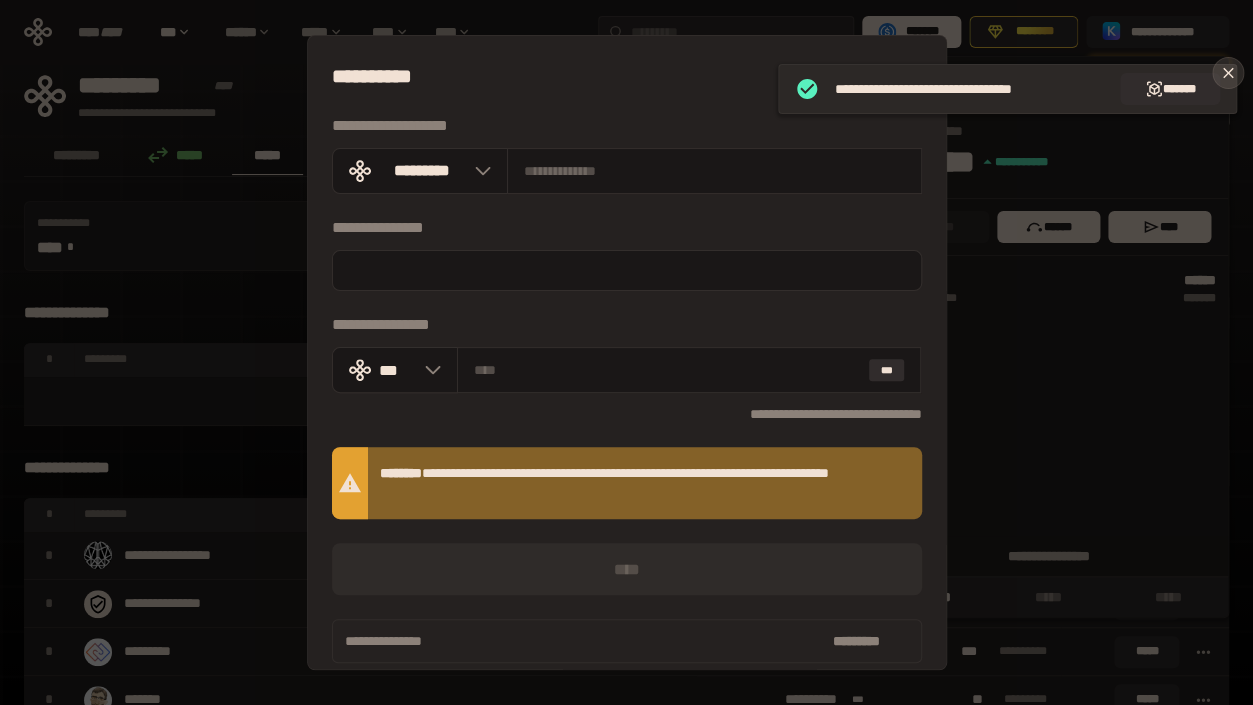 click 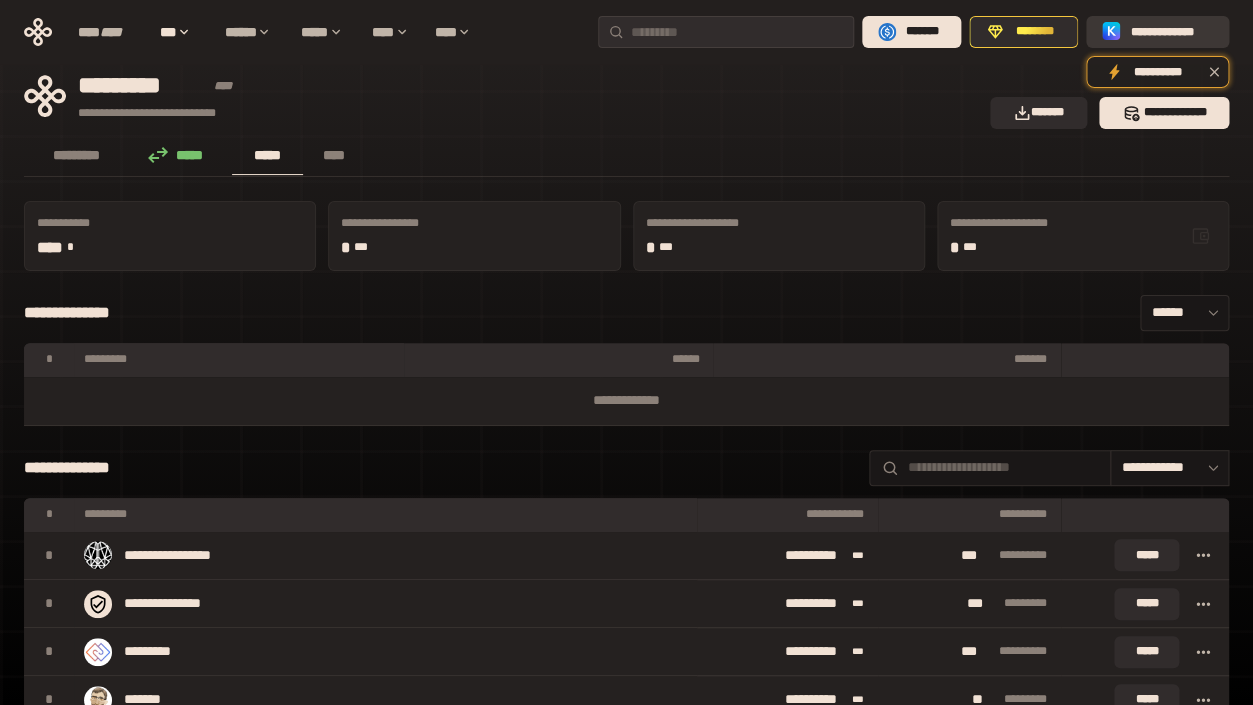 click on "**********" at bounding box center [1171, 32] 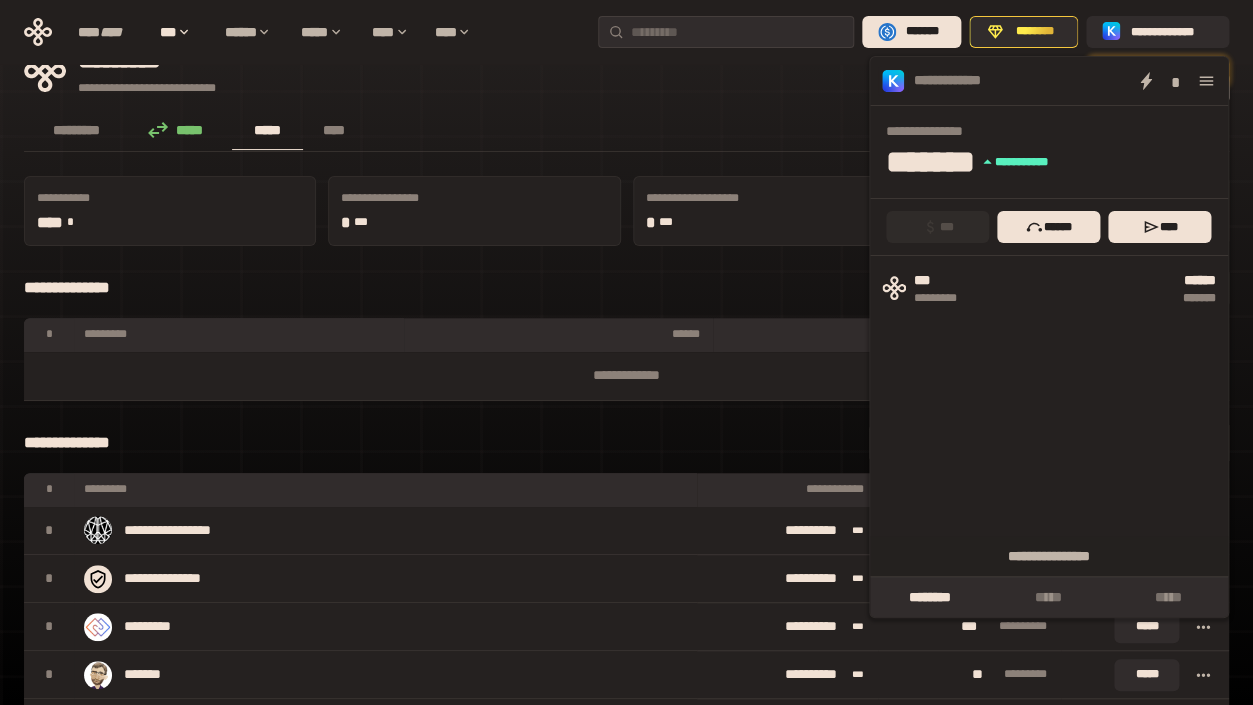 scroll, scrollTop: 0, scrollLeft: 0, axis: both 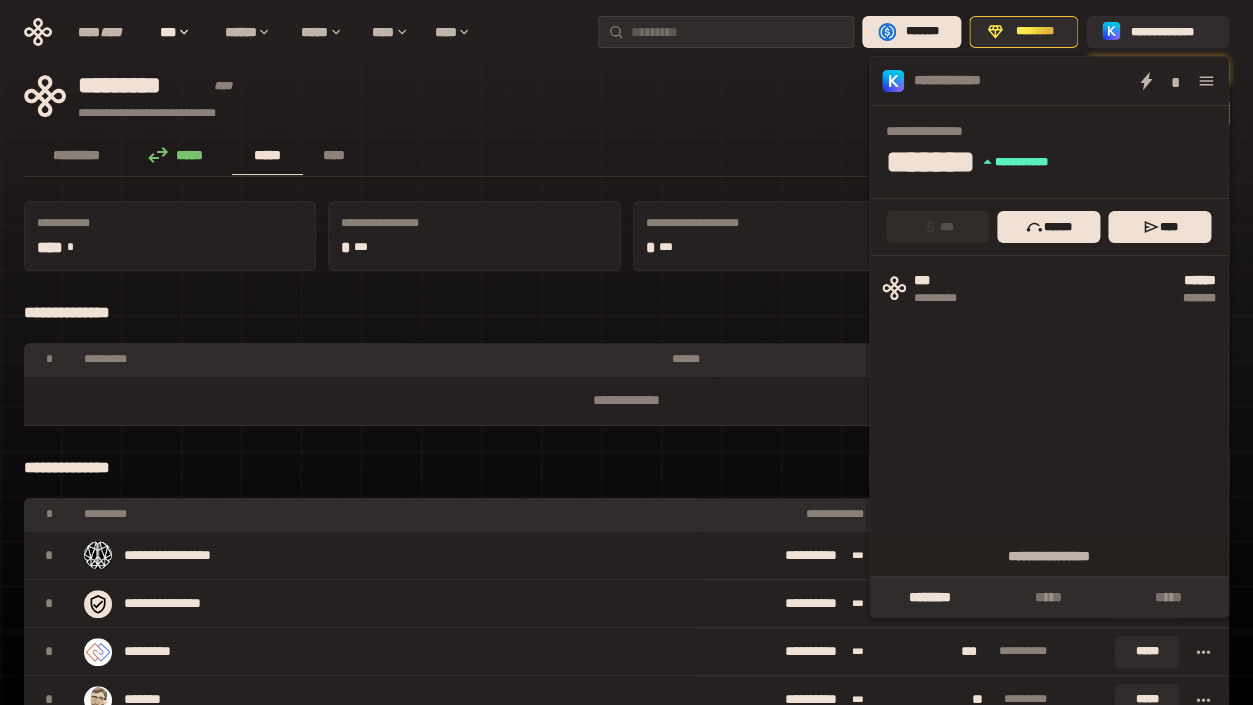 click 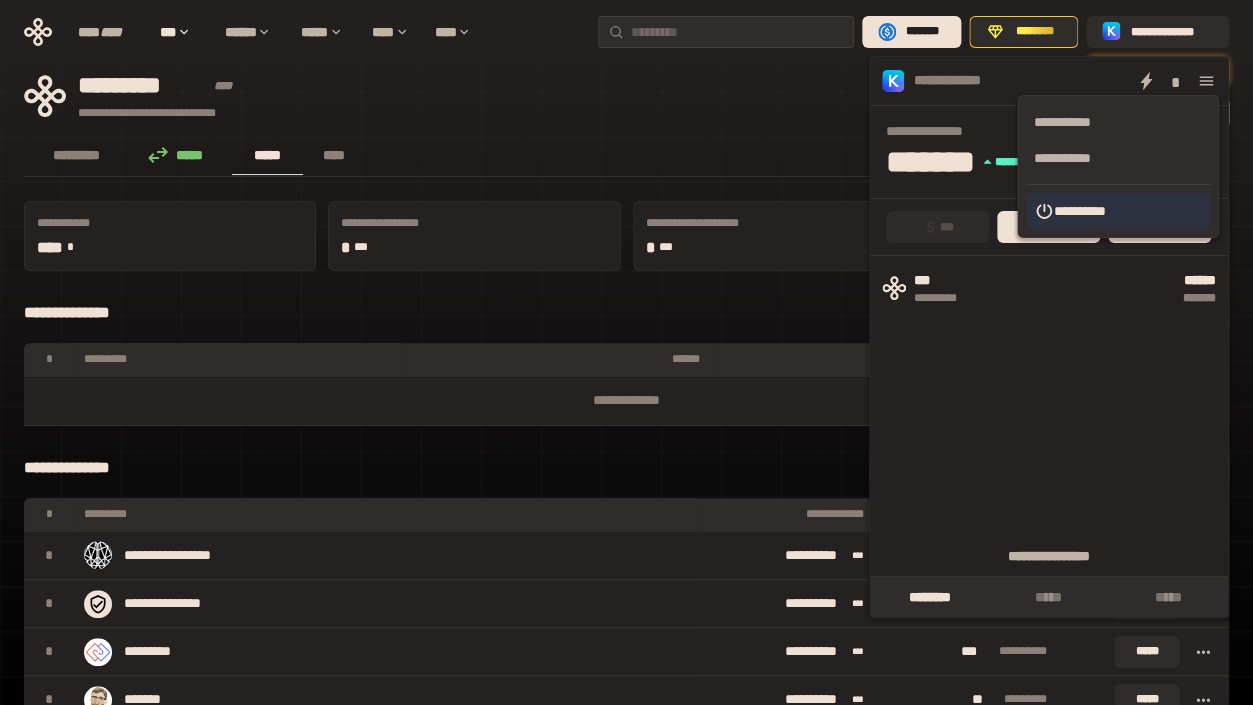 click on "**********" at bounding box center (1118, 211) 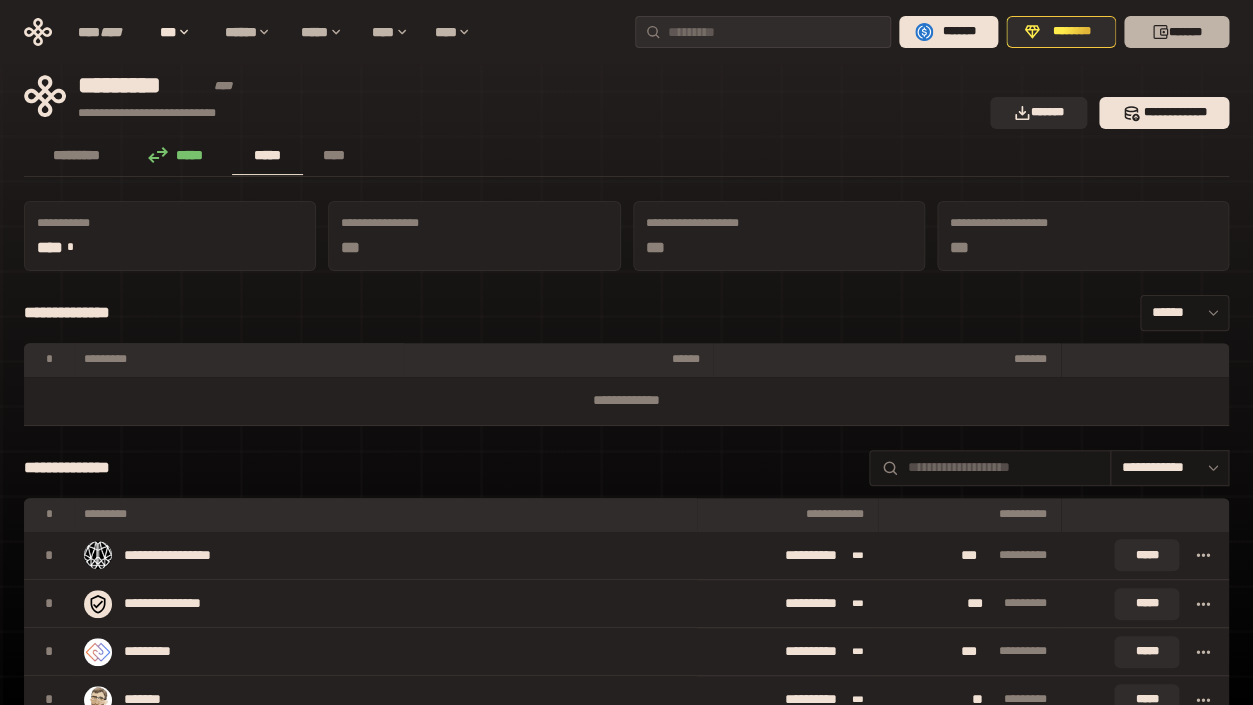 click on "*******" at bounding box center (1176, 32) 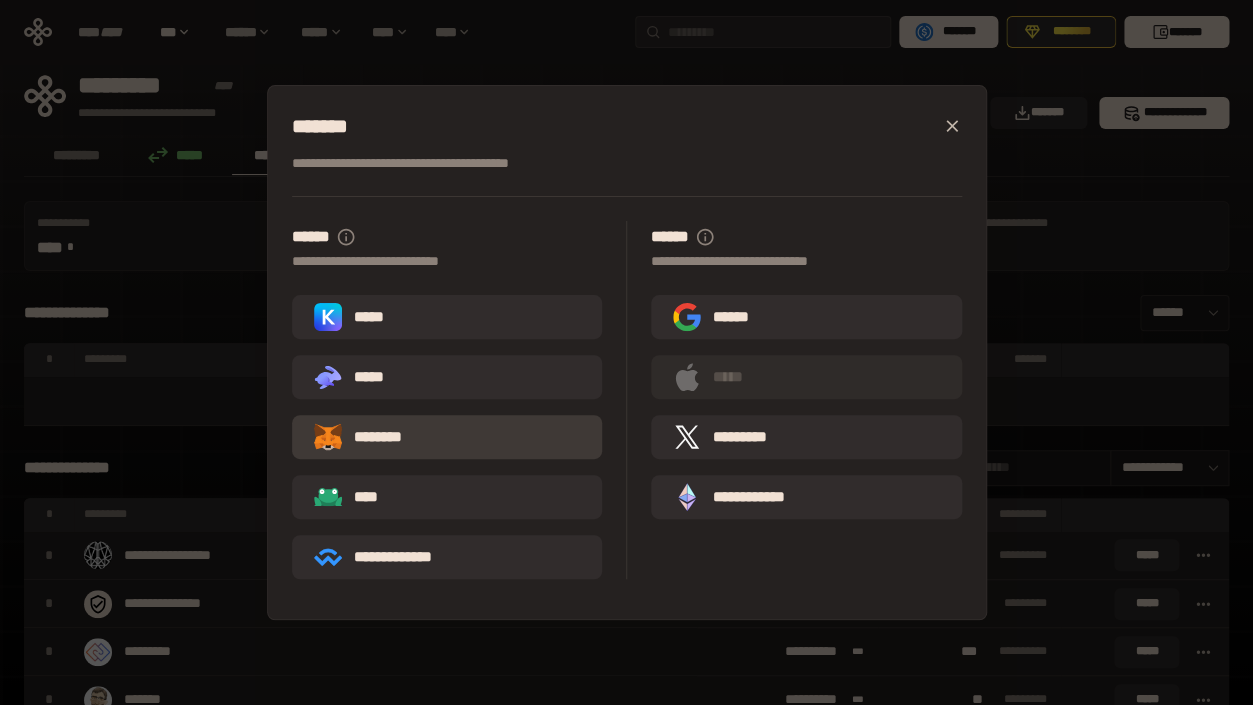click on "********" at bounding box center [372, 437] 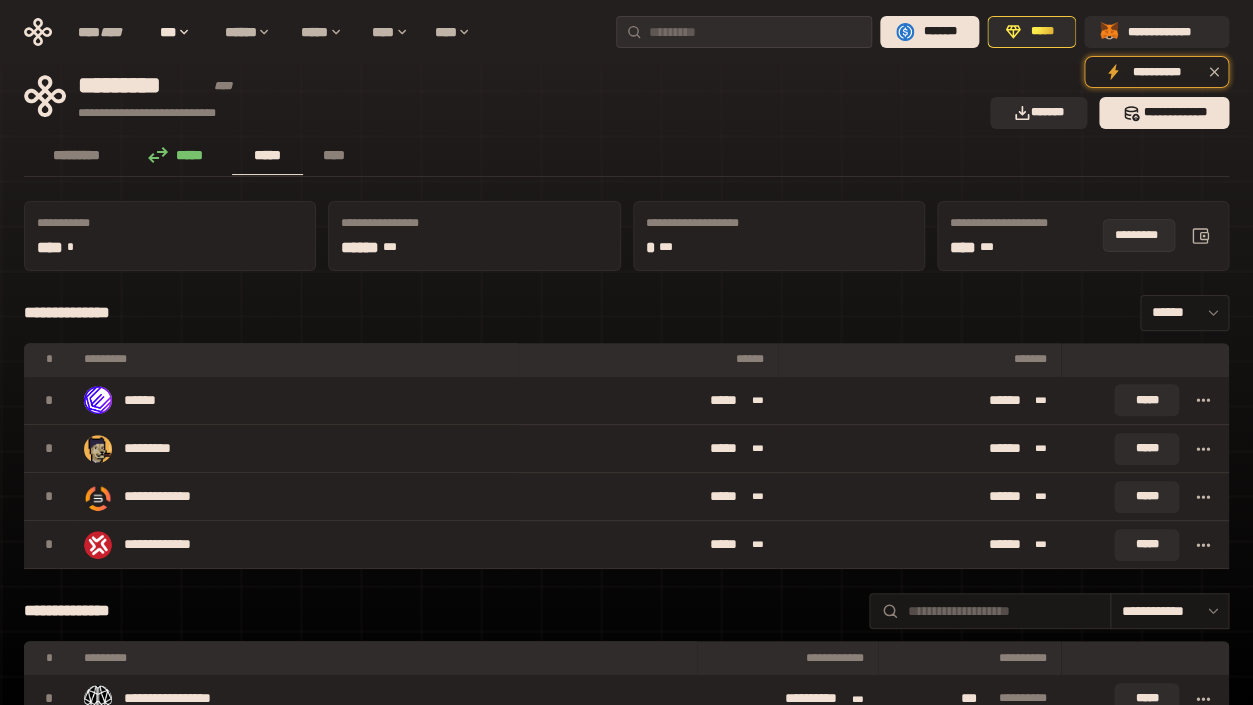 click 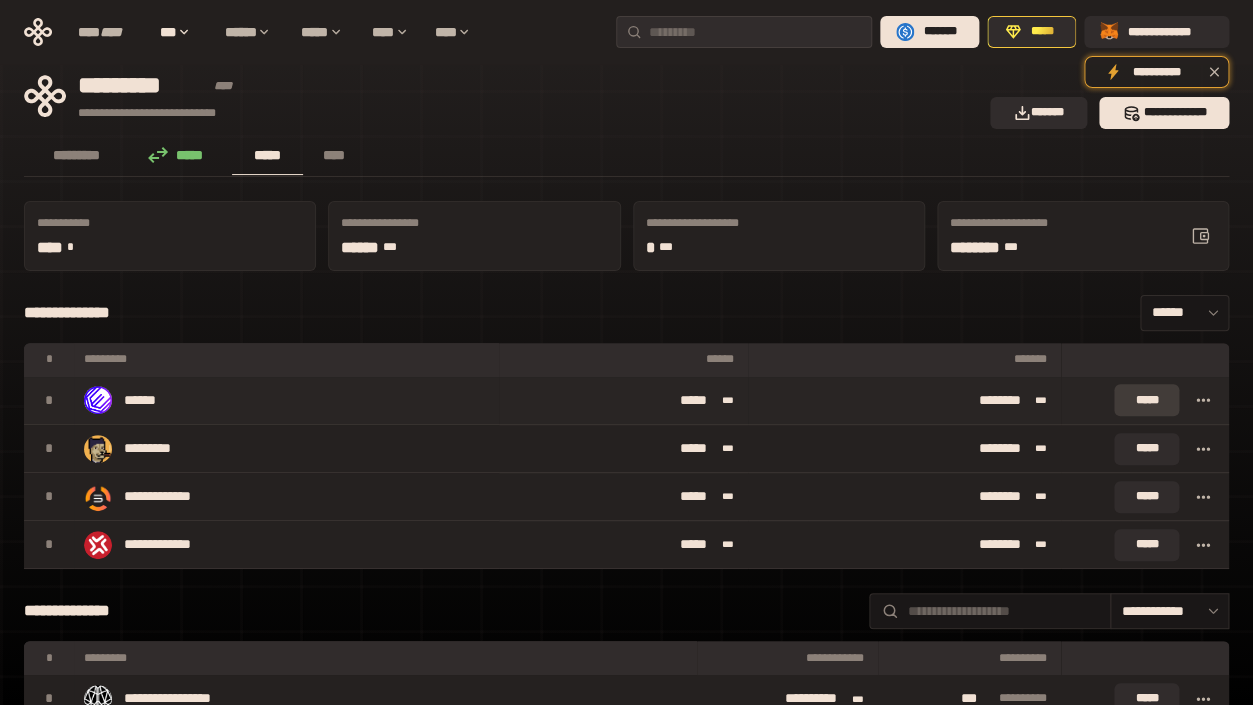 click on "*****" at bounding box center [1146, 400] 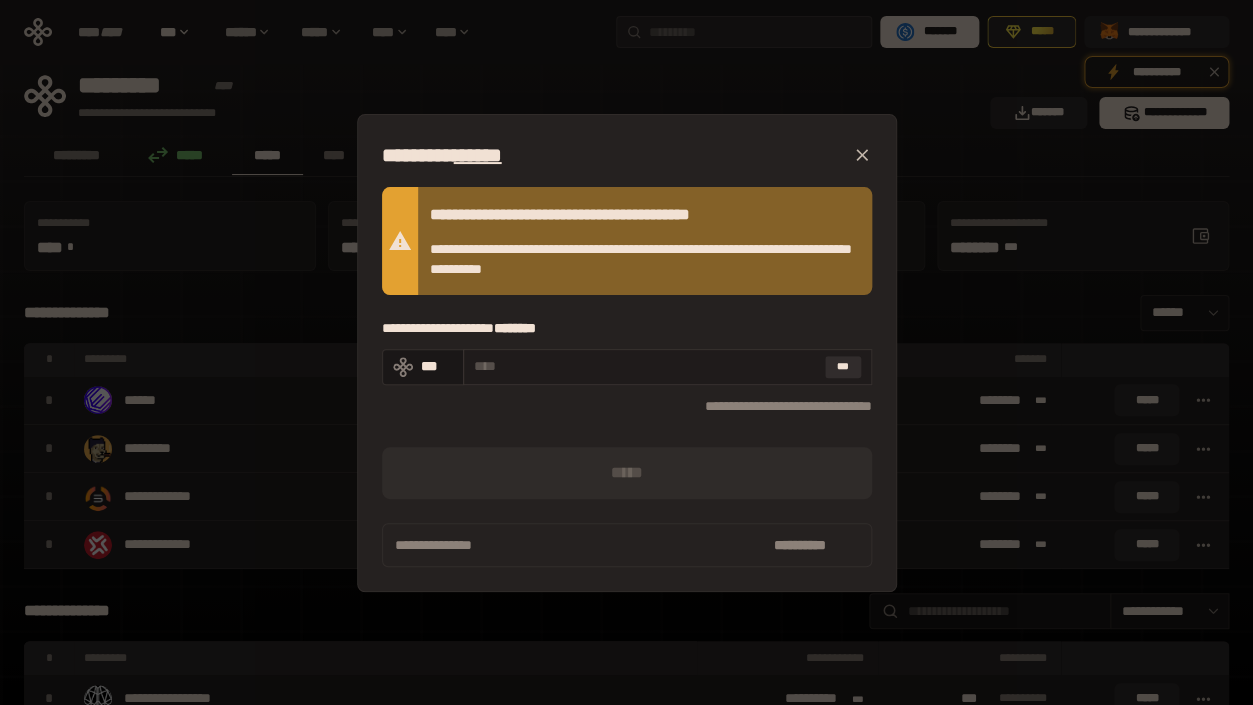 click at bounding box center (646, 366) 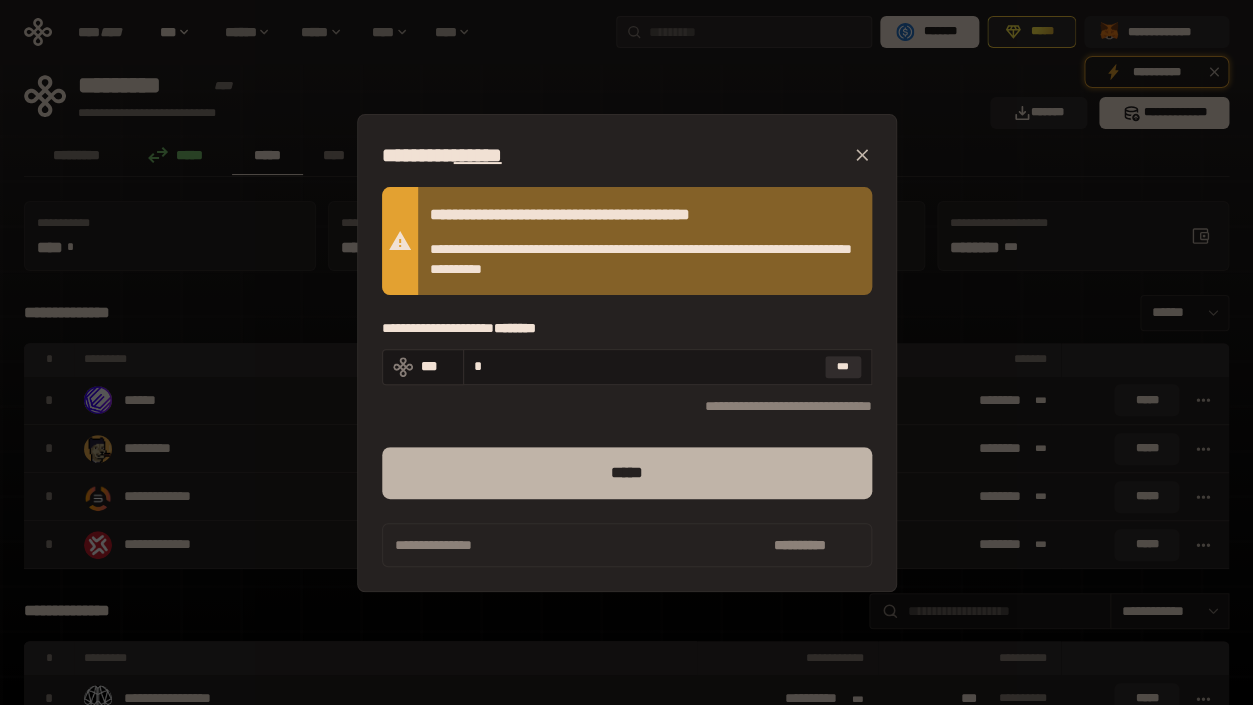 type on "*" 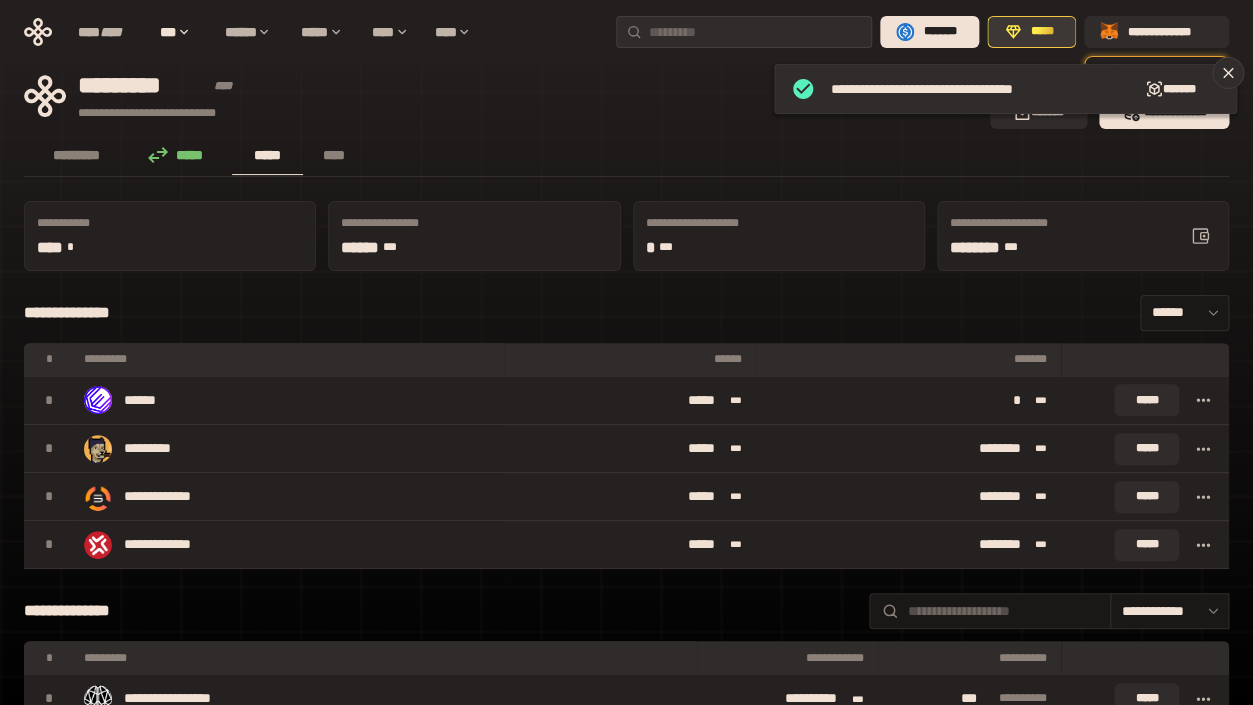 click on "*****" at bounding box center (1031, 32) 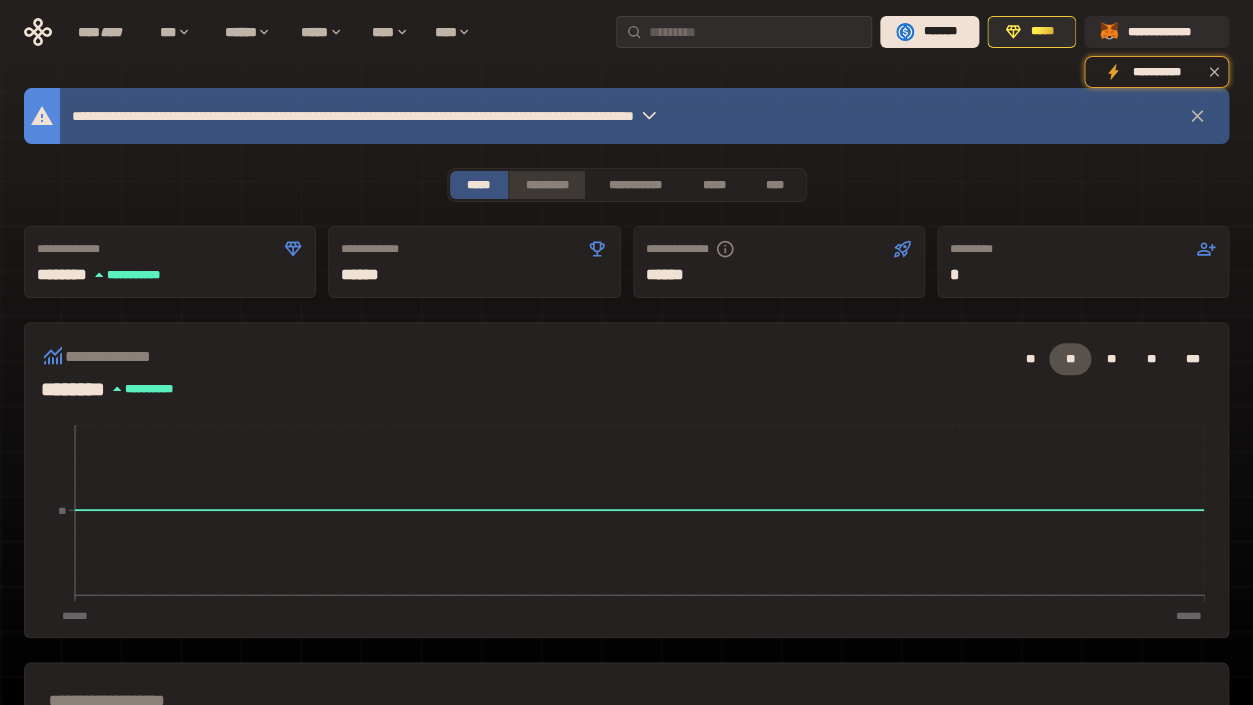 click on "*********" at bounding box center (546, 185) 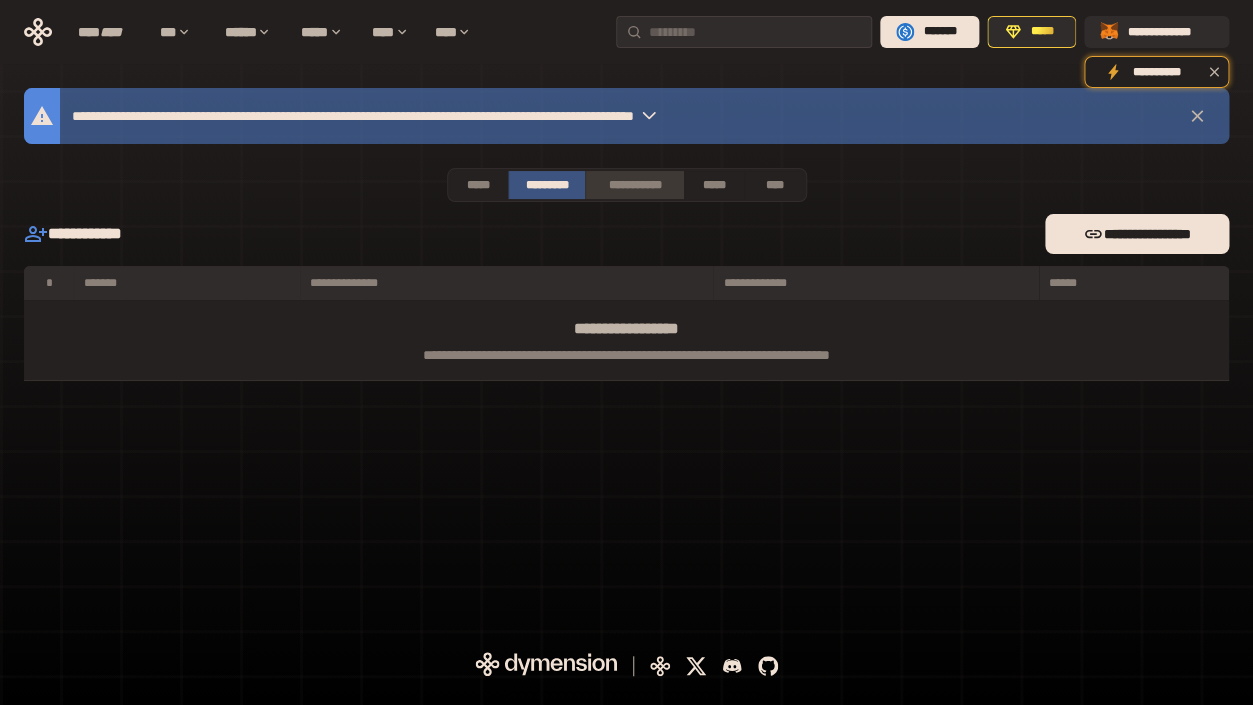 click on "**********" at bounding box center [634, 185] 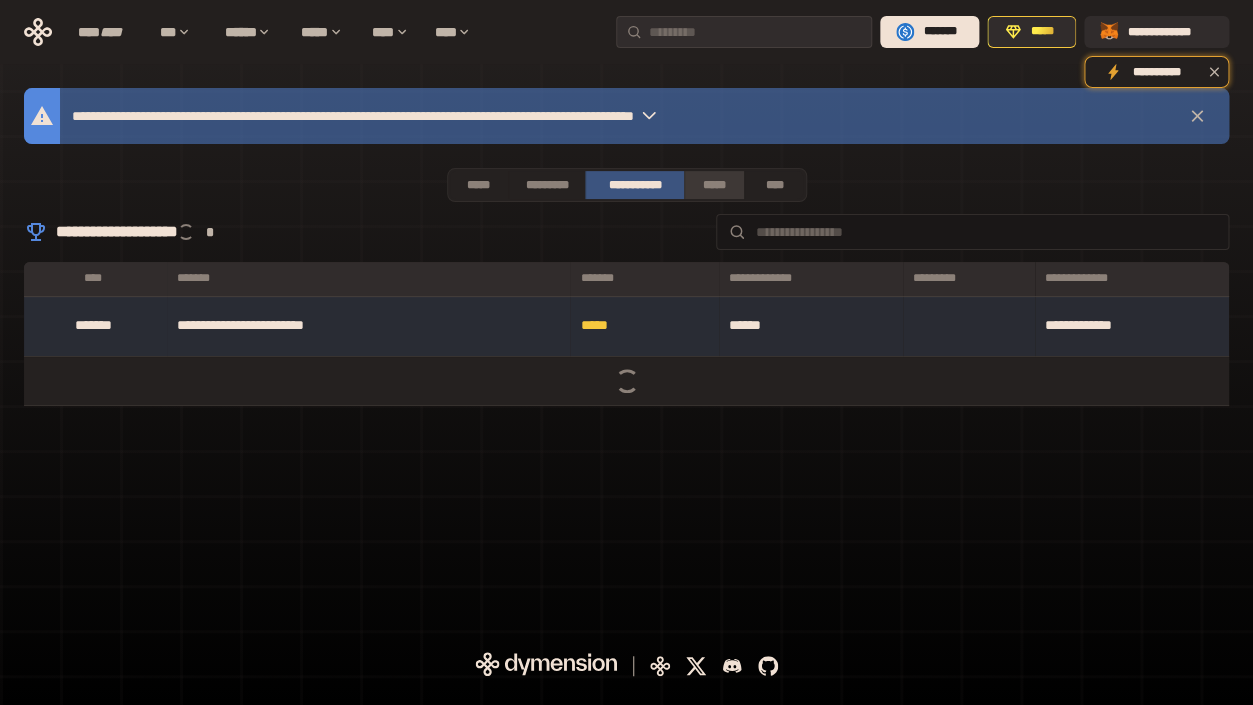 click on "*****" at bounding box center (714, 185) 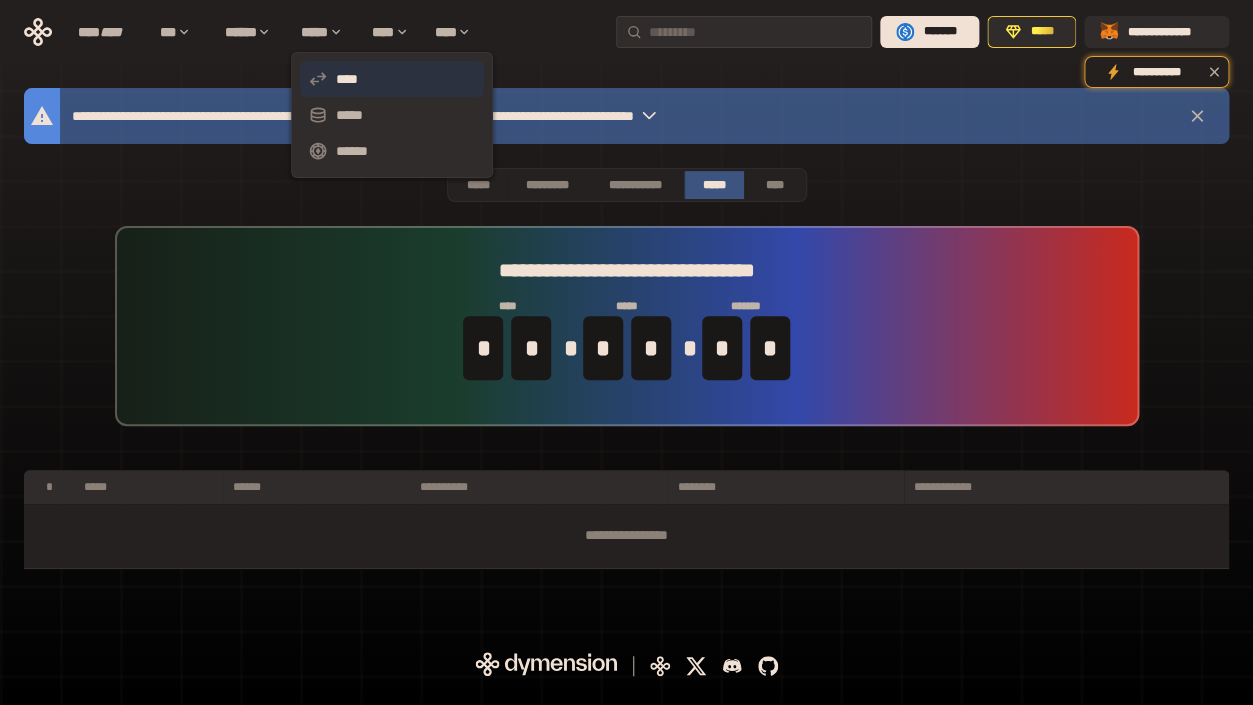 click on "****" at bounding box center (392, 79) 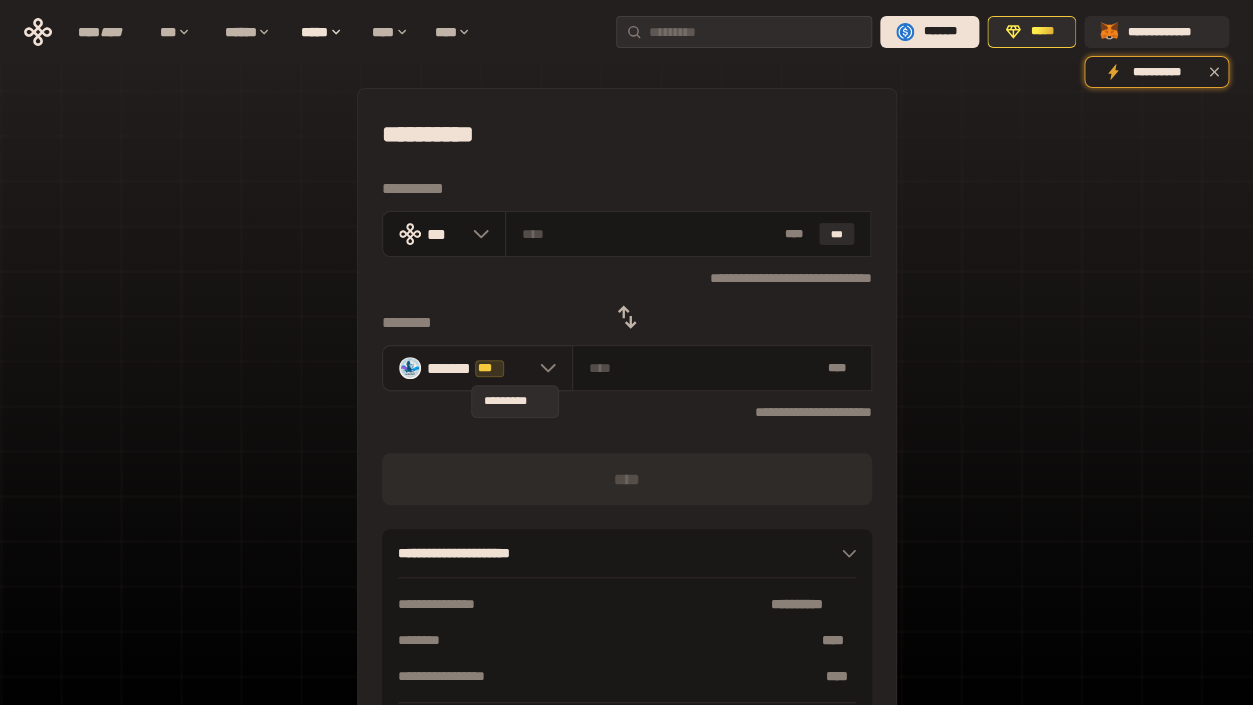 click on "***" at bounding box center [489, 368] 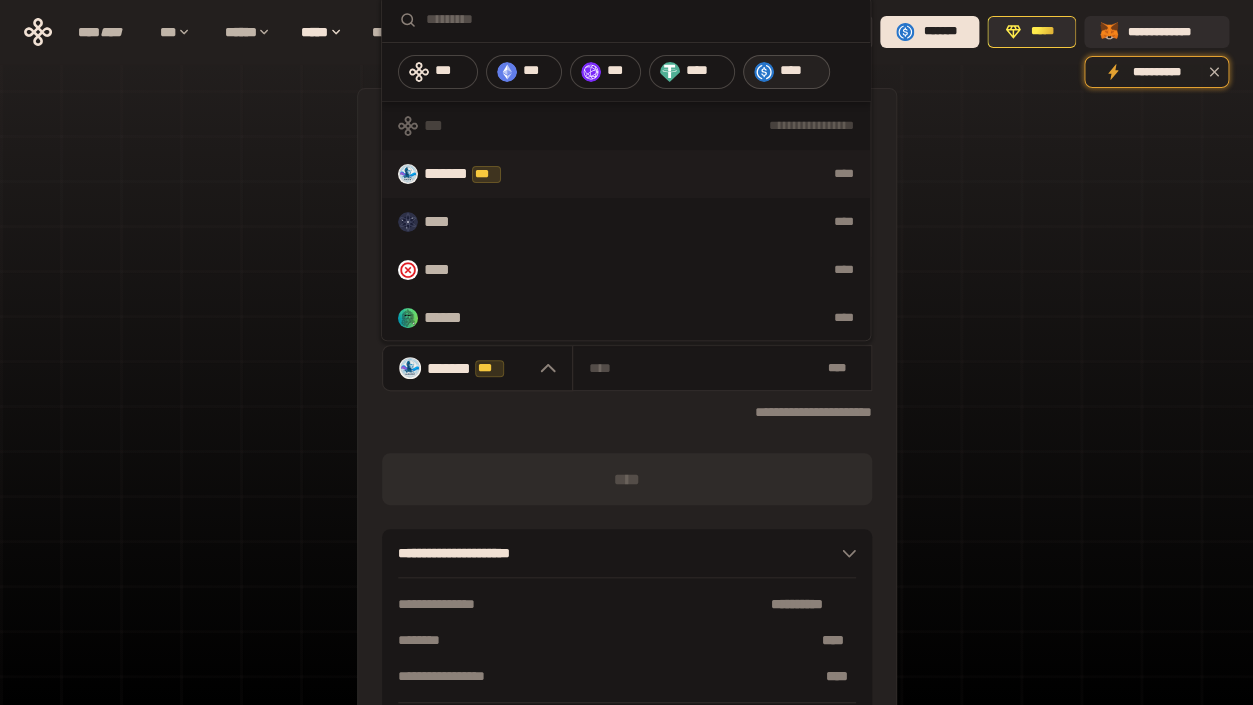 click on "****" at bounding box center [787, 72] 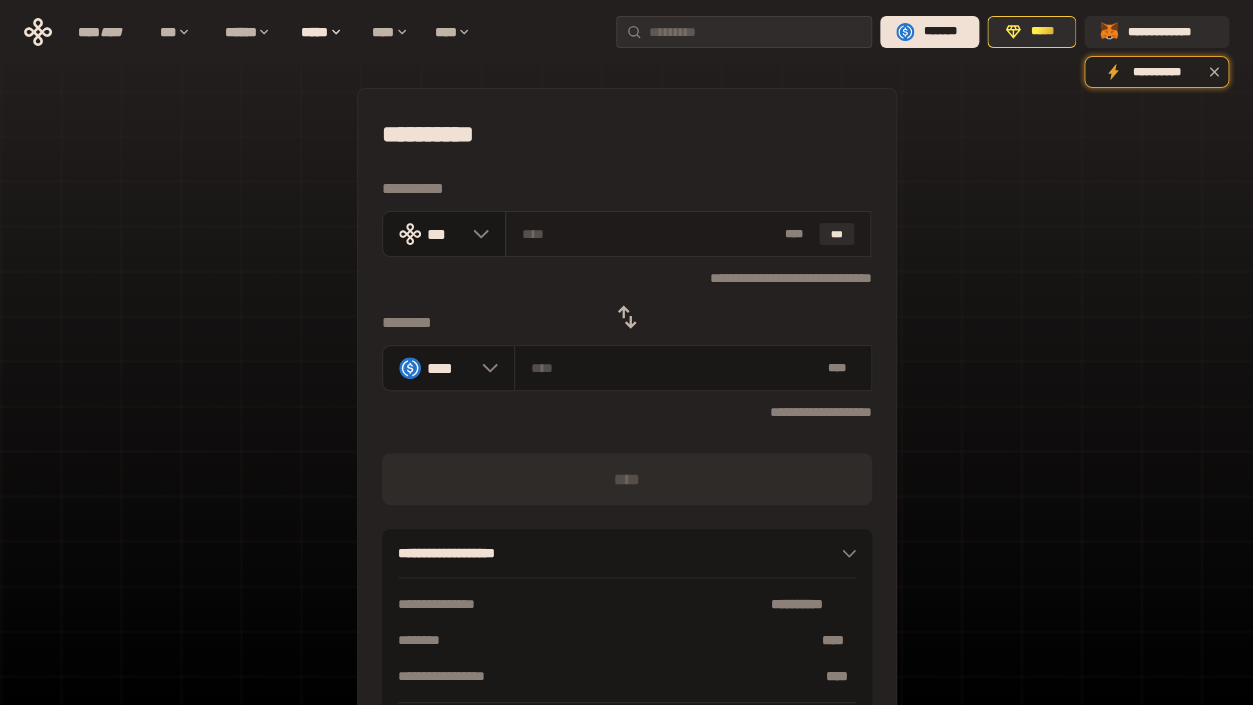 click at bounding box center [649, 234] 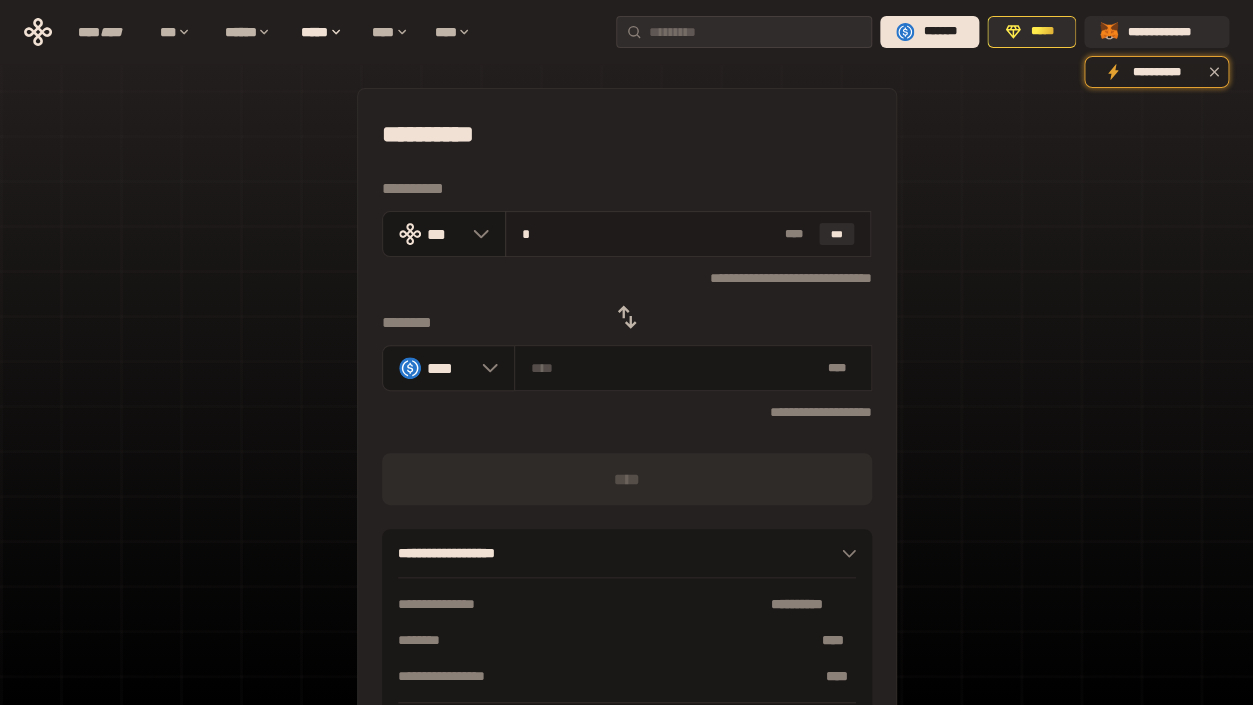 type on "********" 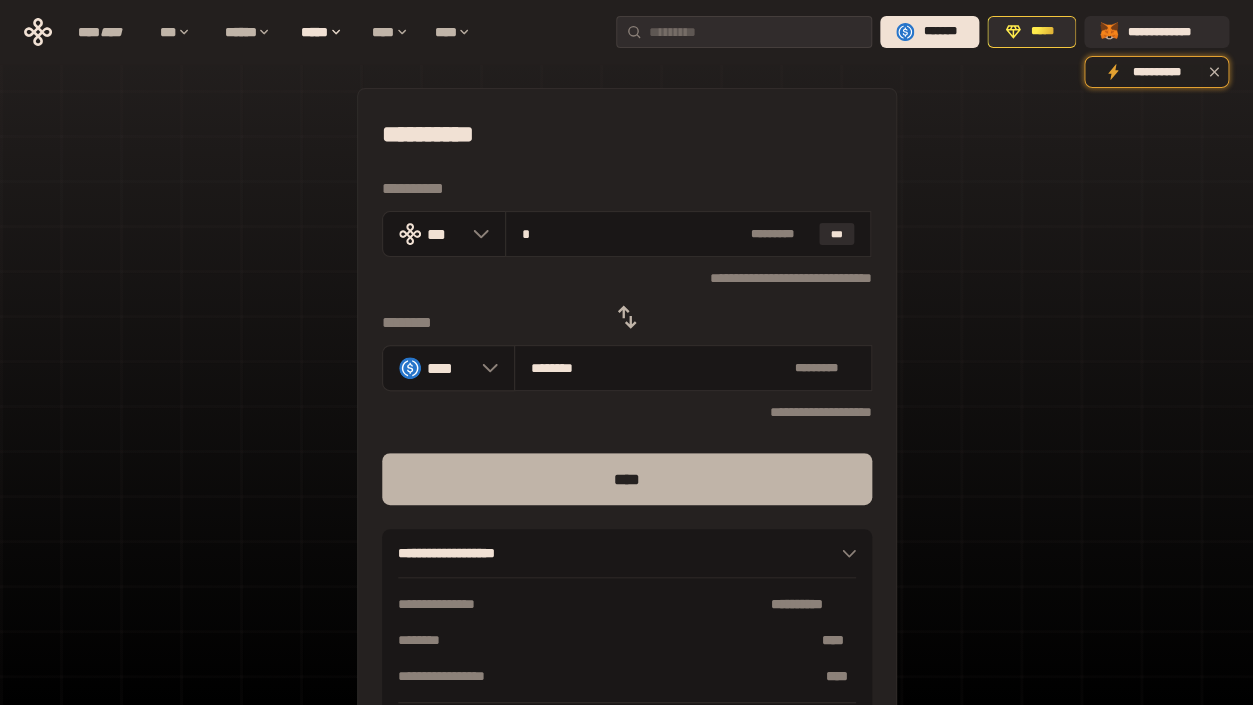 type on "*" 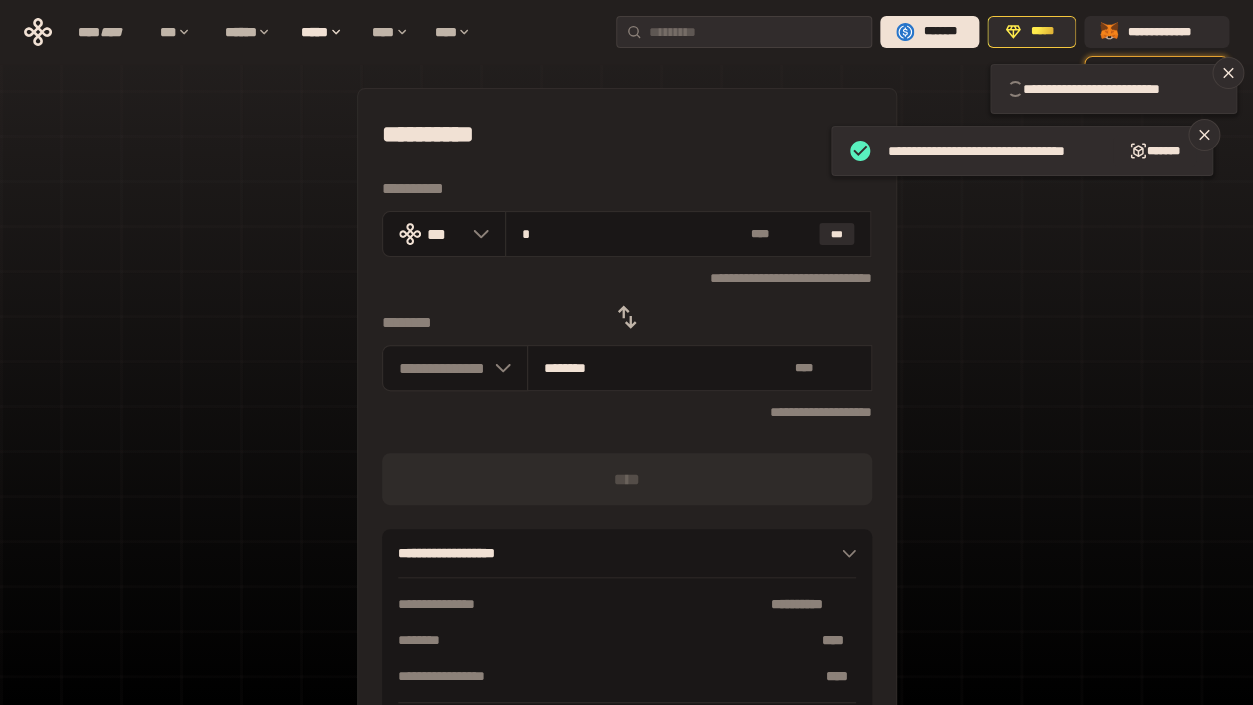 type 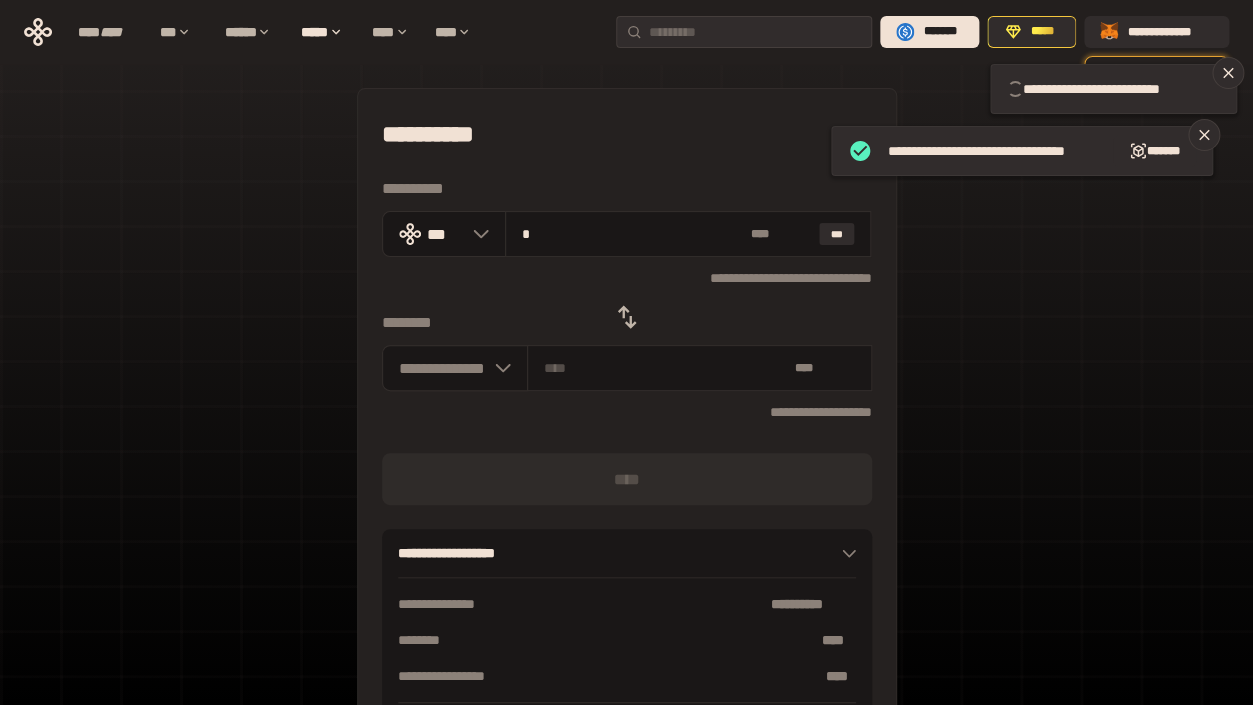 type 